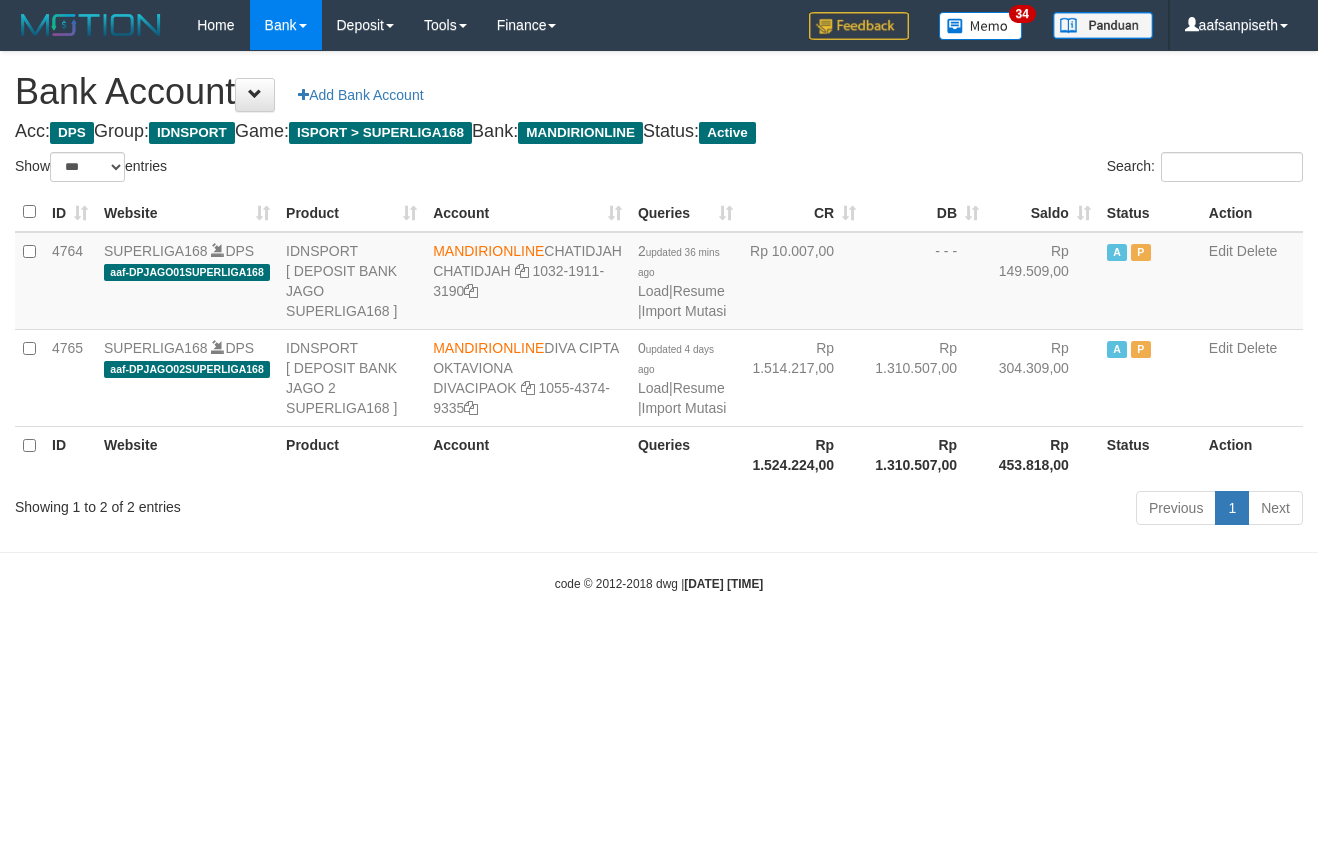 select on "***" 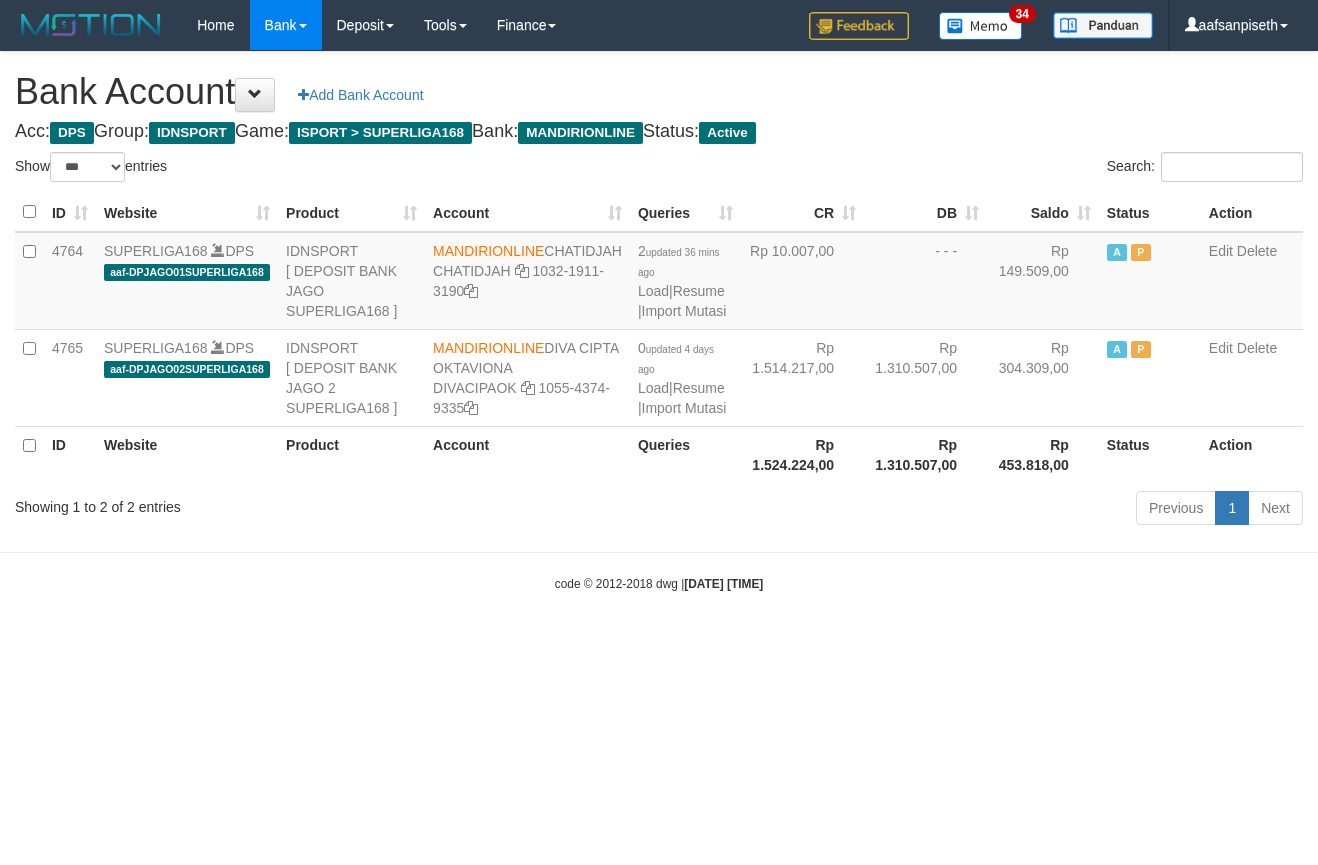 scroll, scrollTop: 0, scrollLeft: 0, axis: both 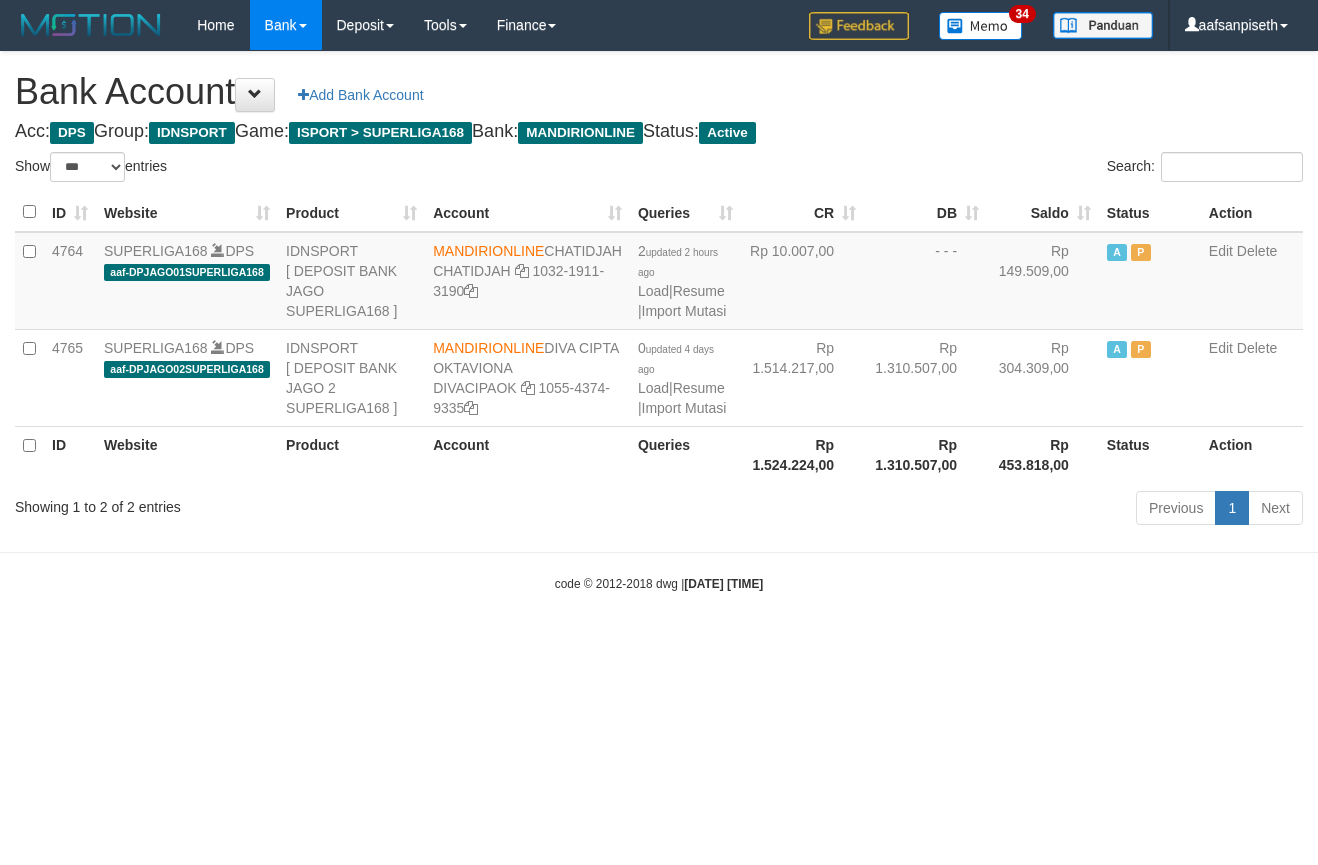 select on "***" 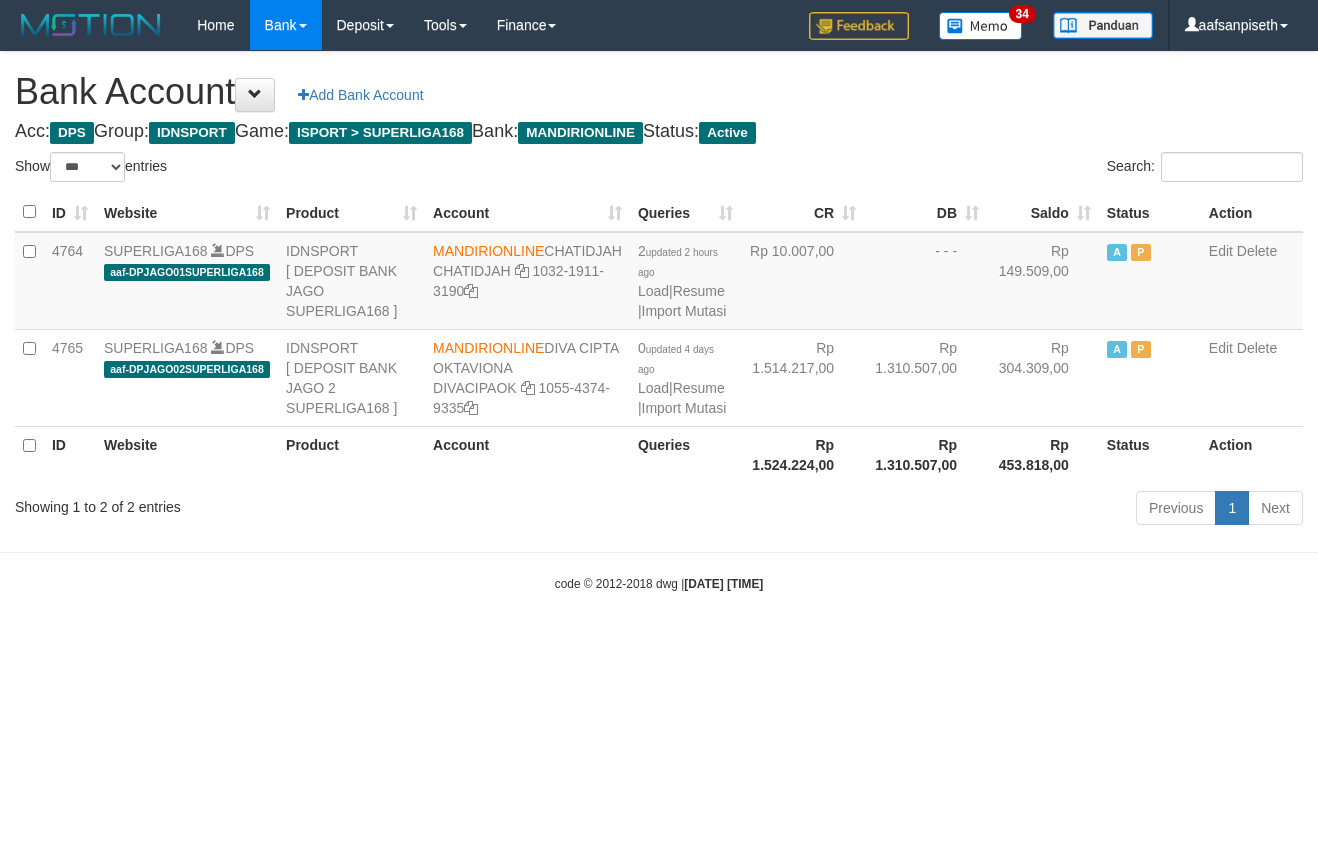 scroll, scrollTop: 0, scrollLeft: 0, axis: both 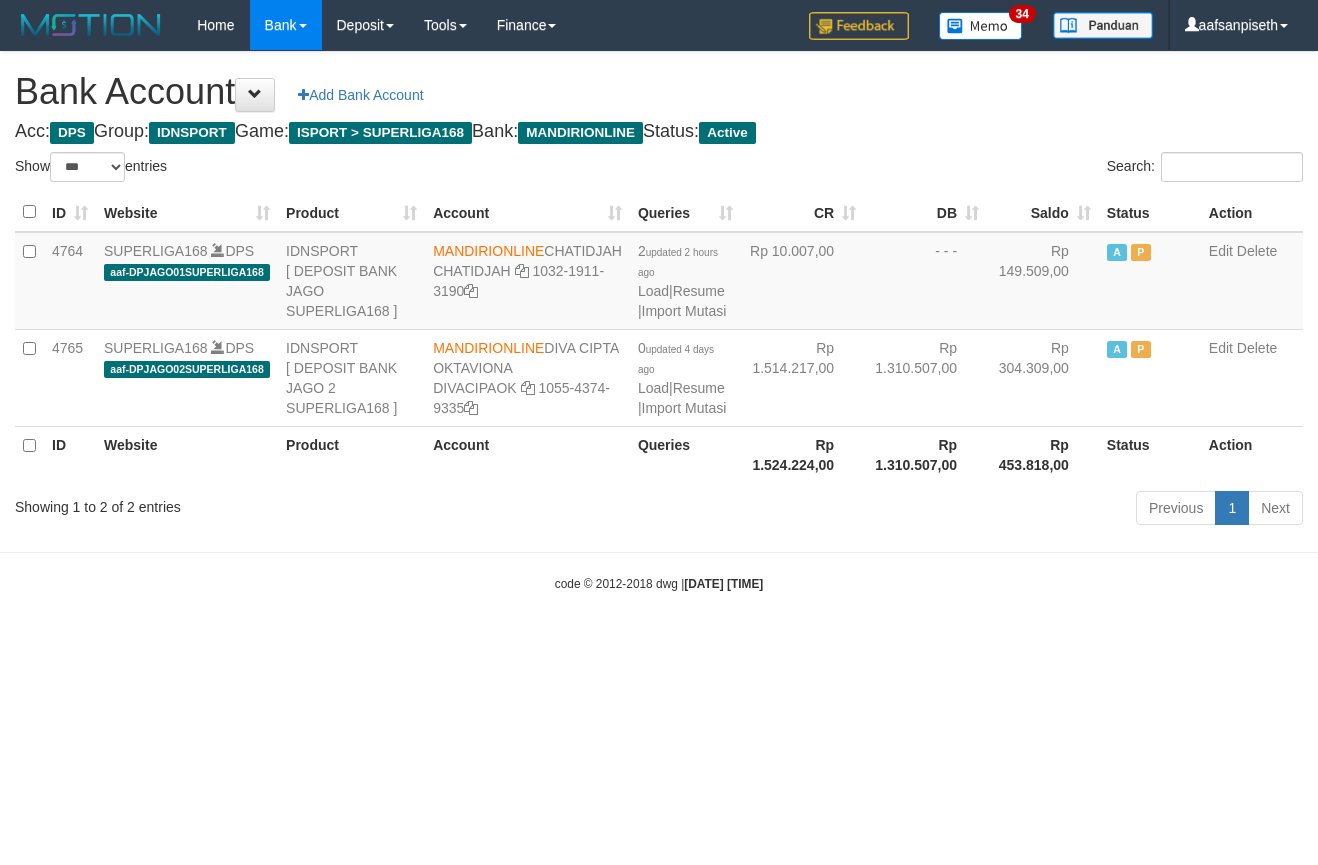 select on "***" 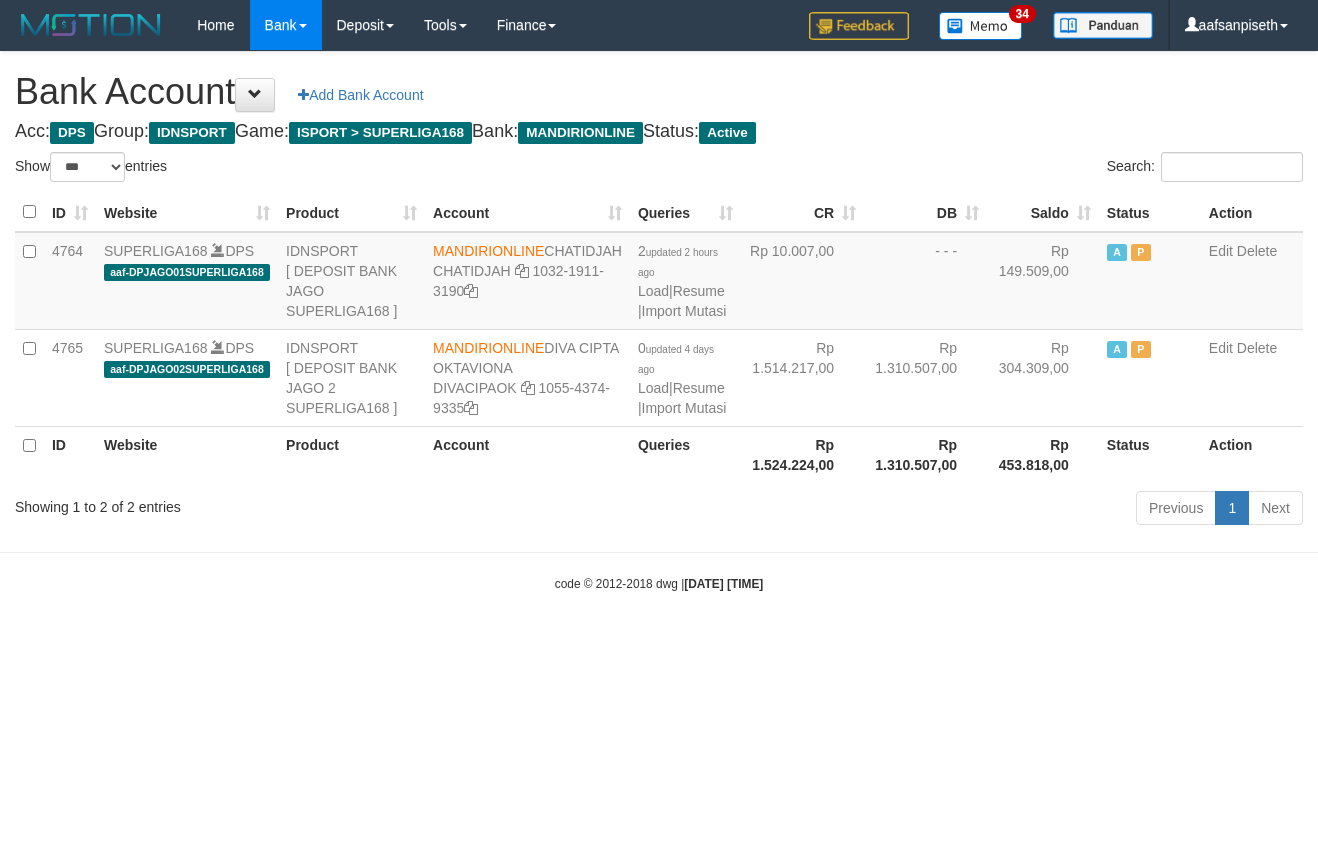 scroll, scrollTop: 0, scrollLeft: 0, axis: both 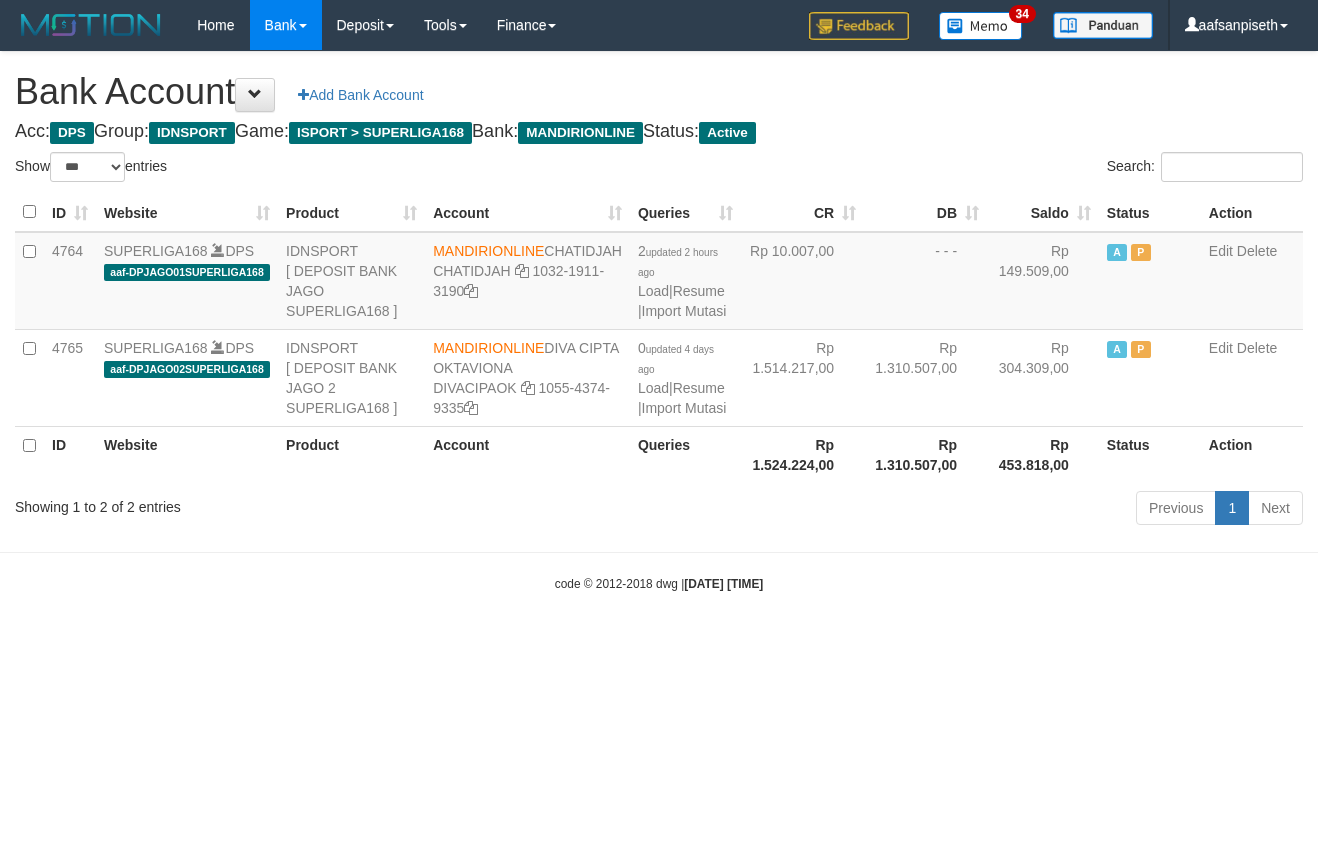 select on "***" 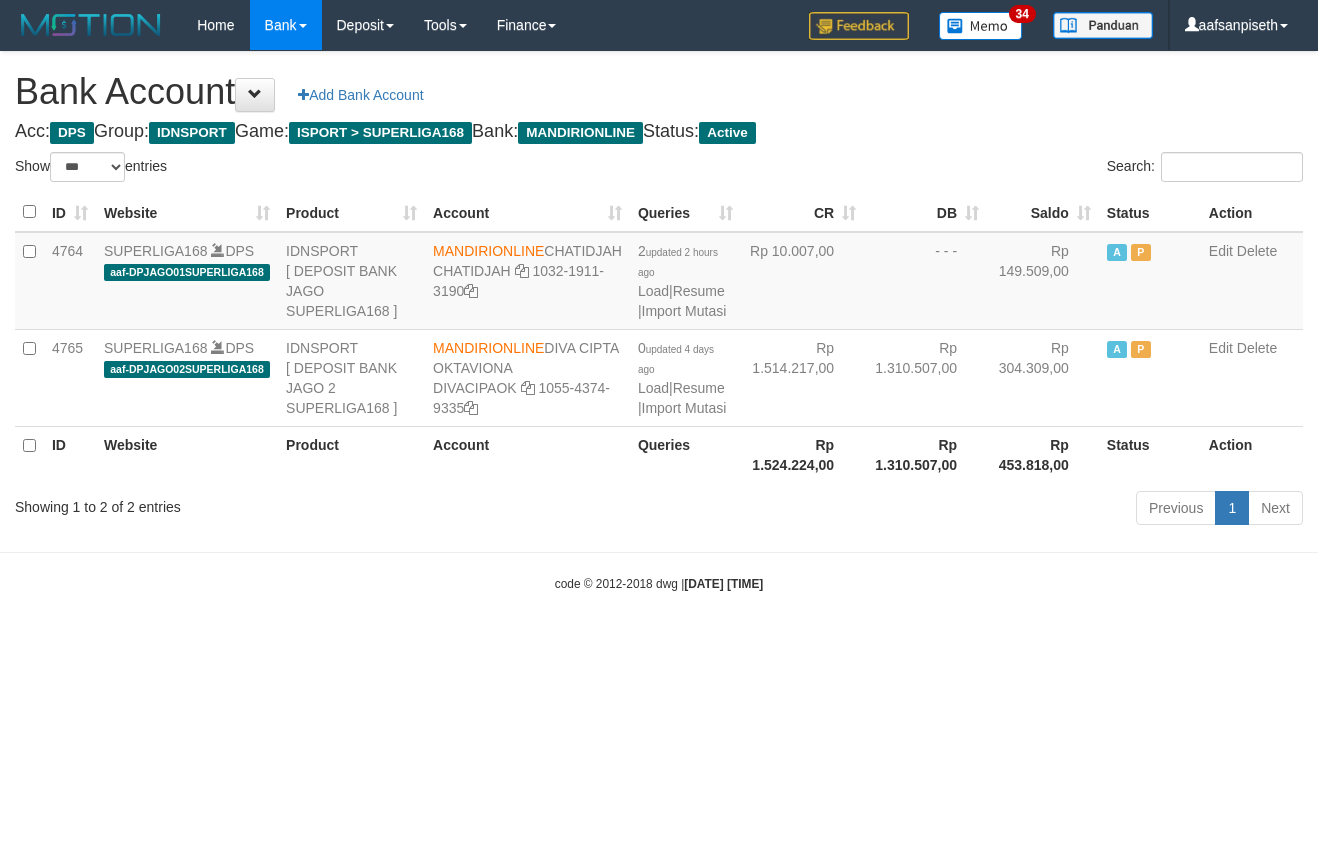 scroll, scrollTop: 0, scrollLeft: 0, axis: both 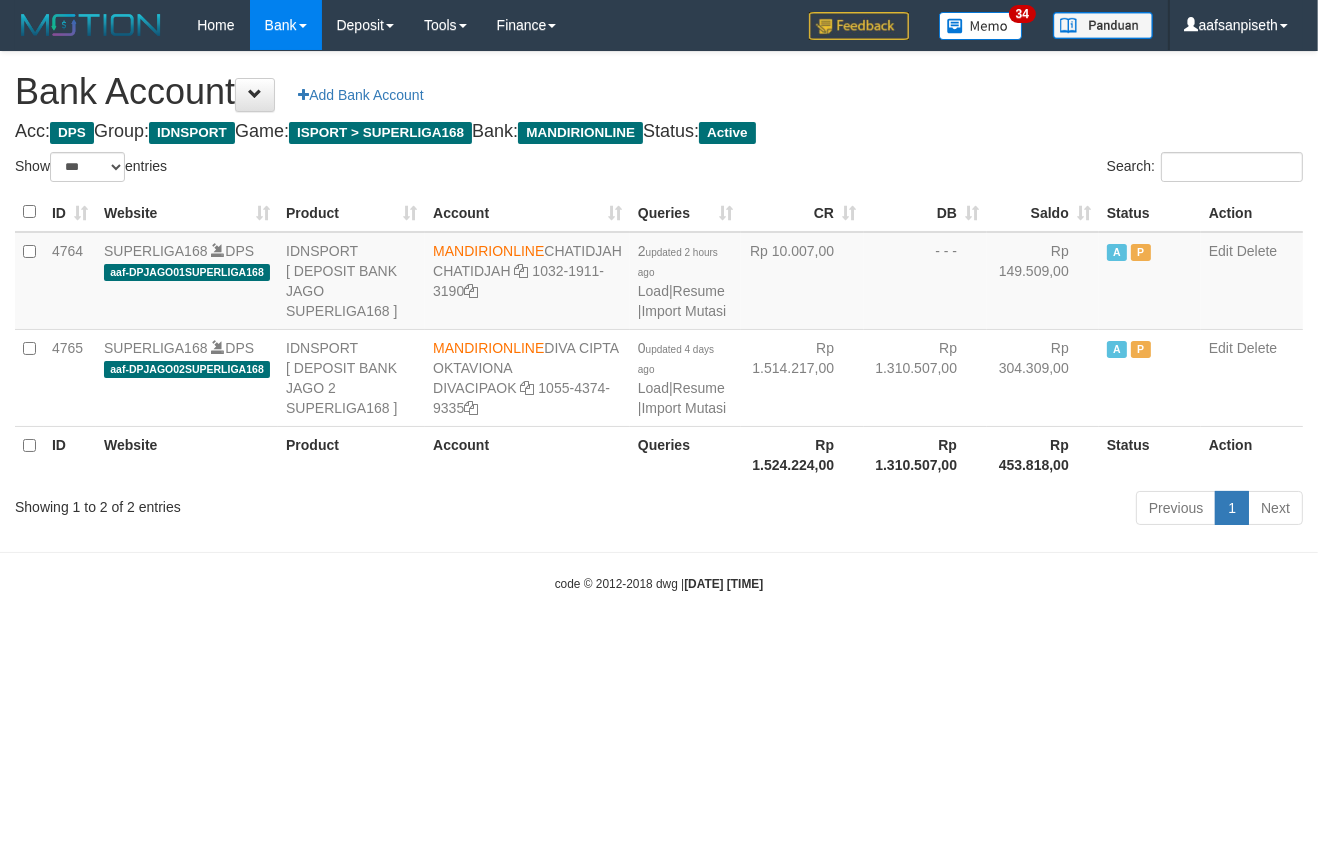 click on "Toggle navigation
Home
Bank
Account List
Load
By Website
Group
[ISPORT]													SUPERLIGA168
By Load Group (DPS)" at bounding box center (659, 321) 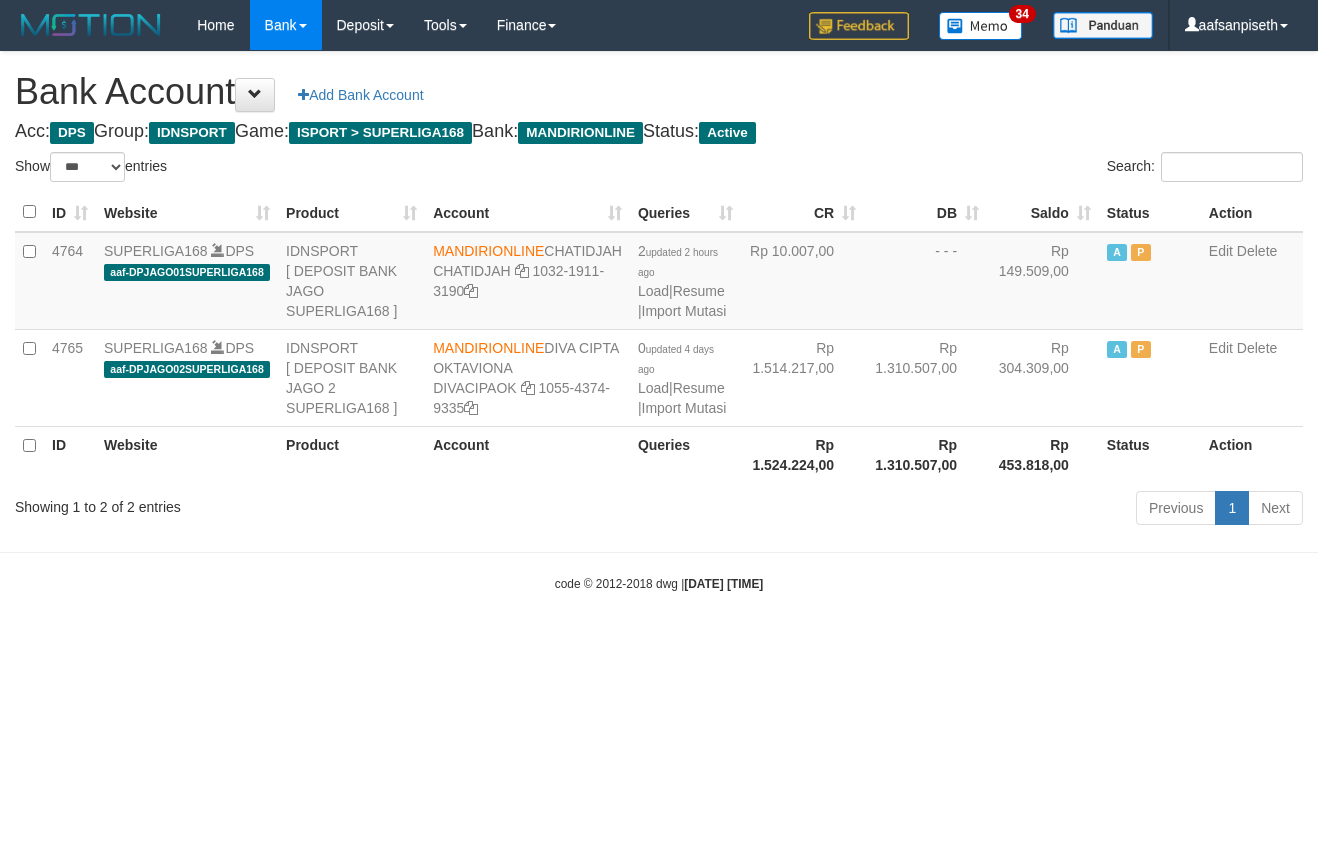 select on "***" 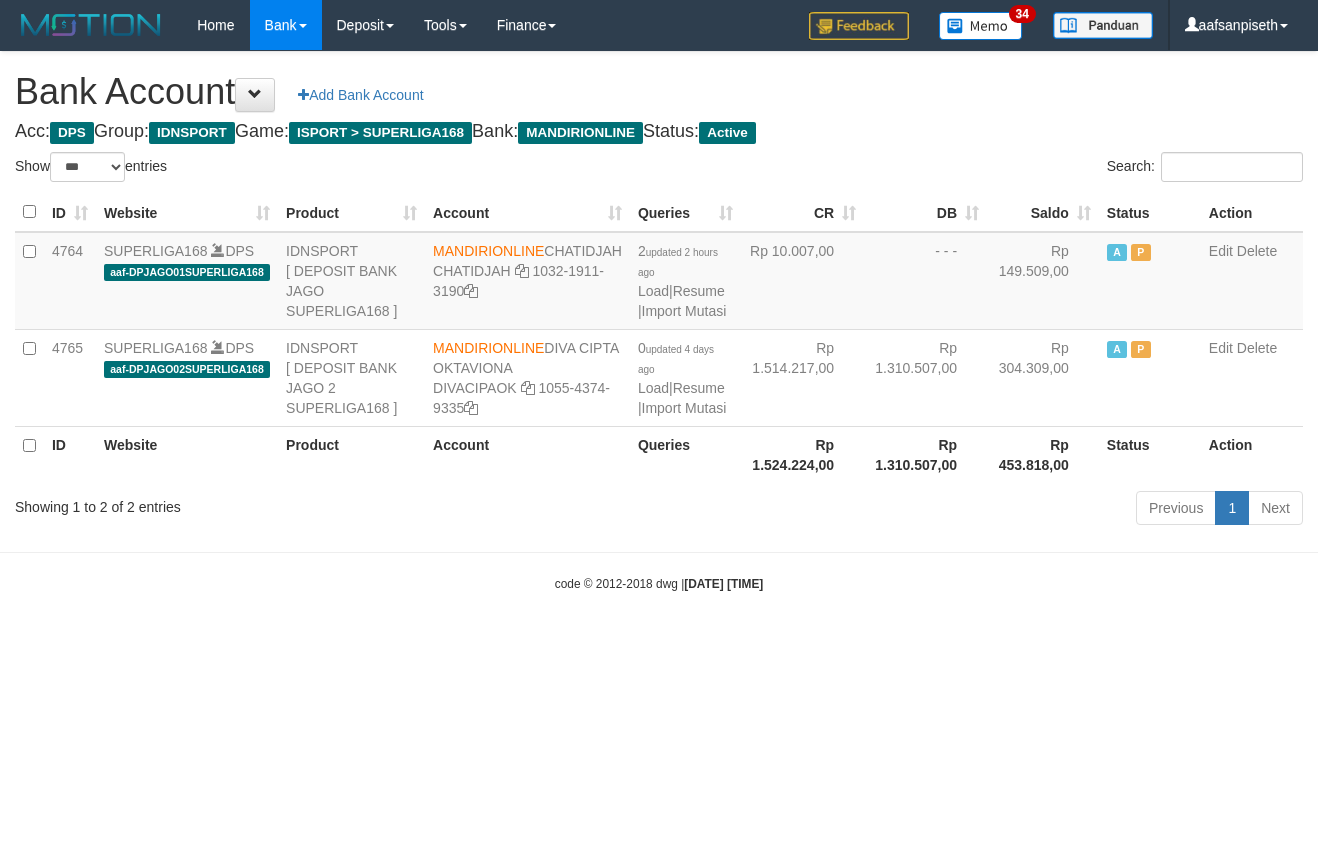 scroll, scrollTop: 0, scrollLeft: 0, axis: both 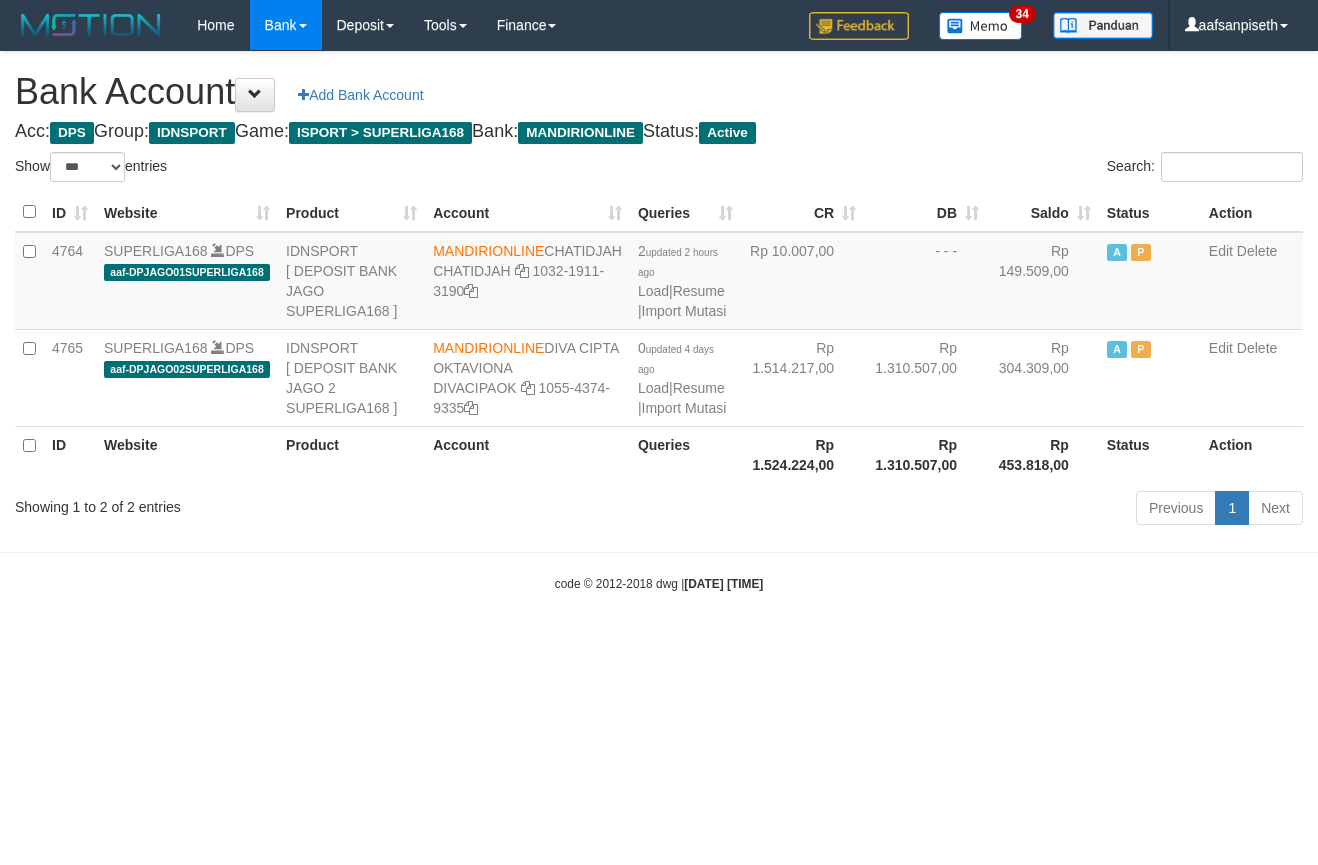 select on "***" 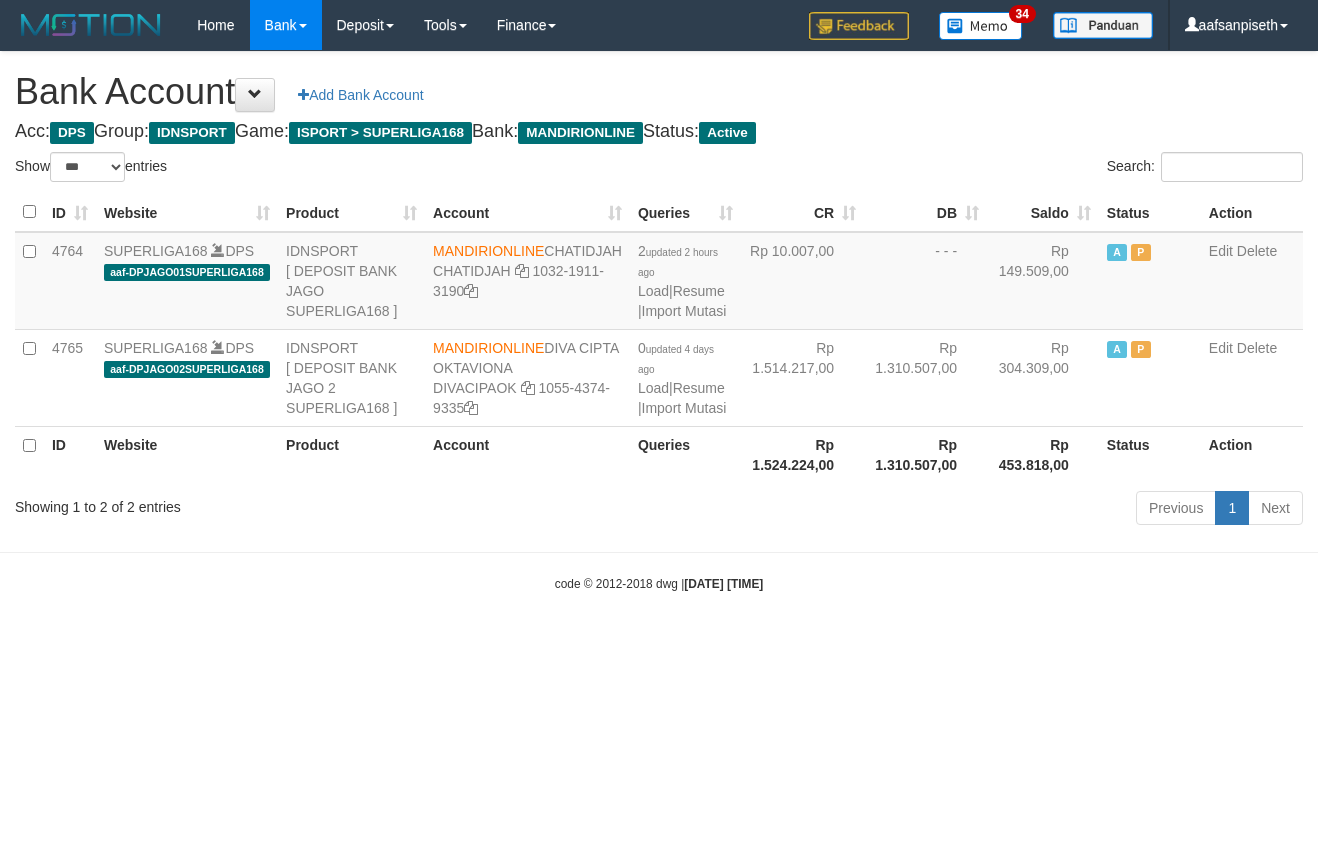 scroll, scrollTop: 0, scrollLeft: 0, axis: both 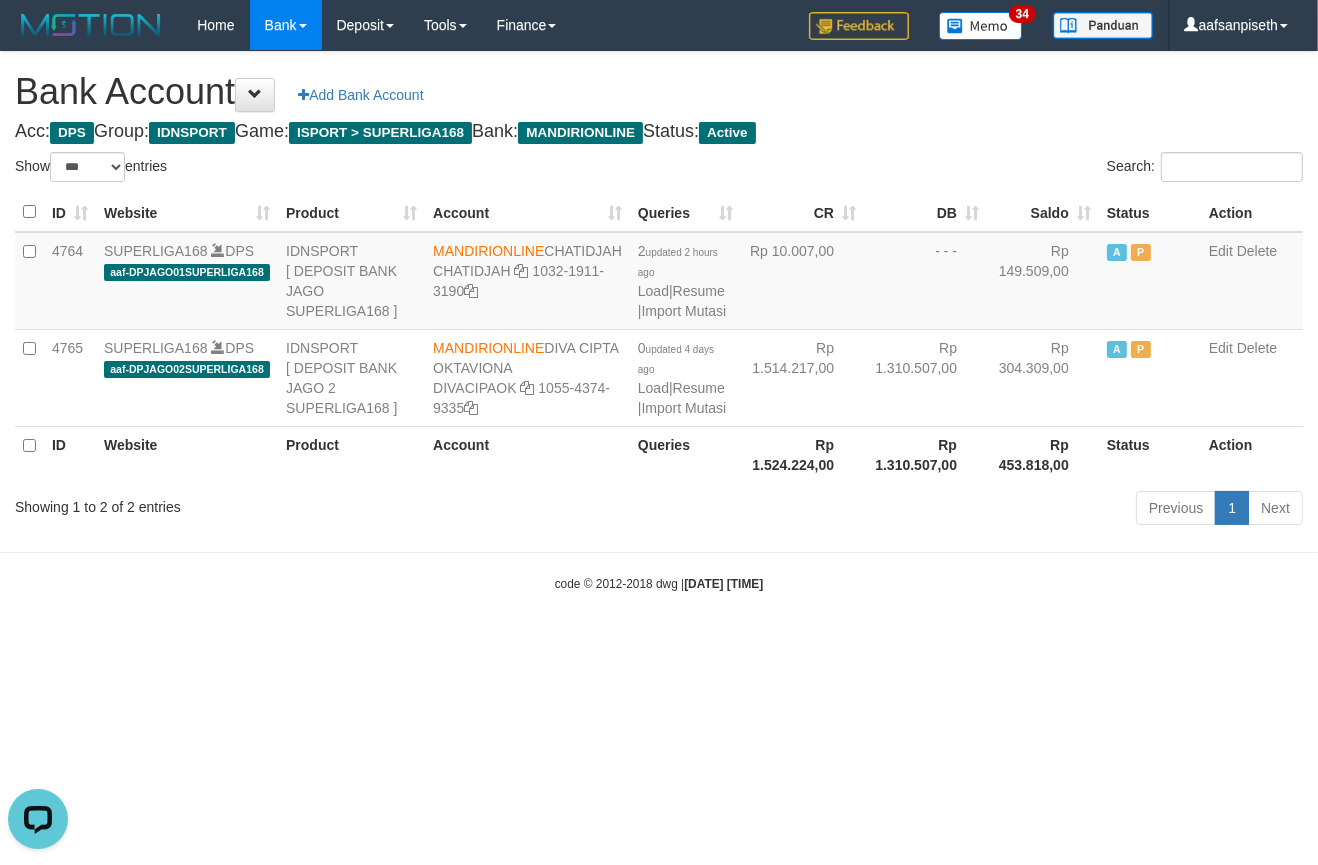 click on "Toggle navigation
Home
Bank
Account List
Load
By Website
Group
[ISPORT]													SUPERLIGA168
By Load Group (DPS)" at bounding box center (659, 321) 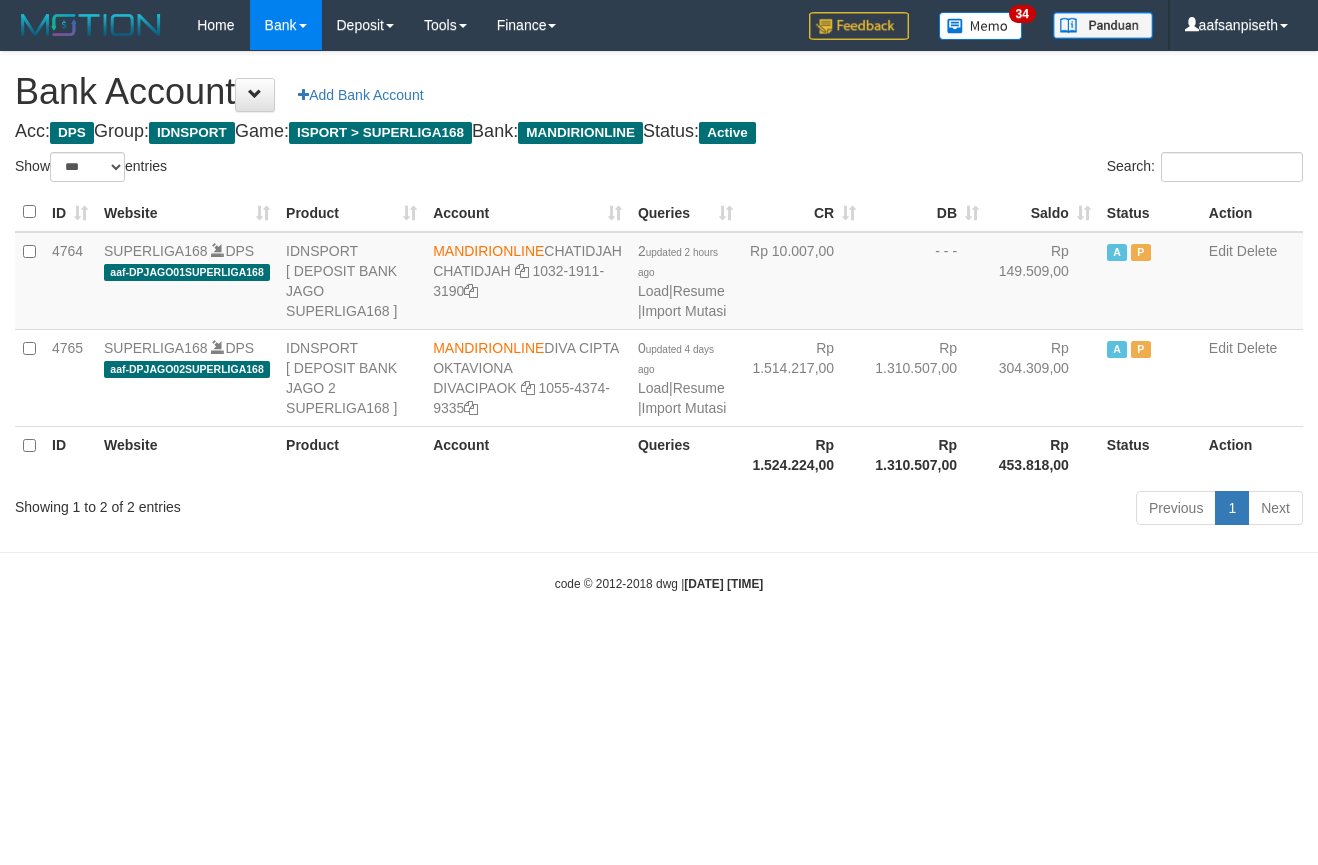 select on "***" 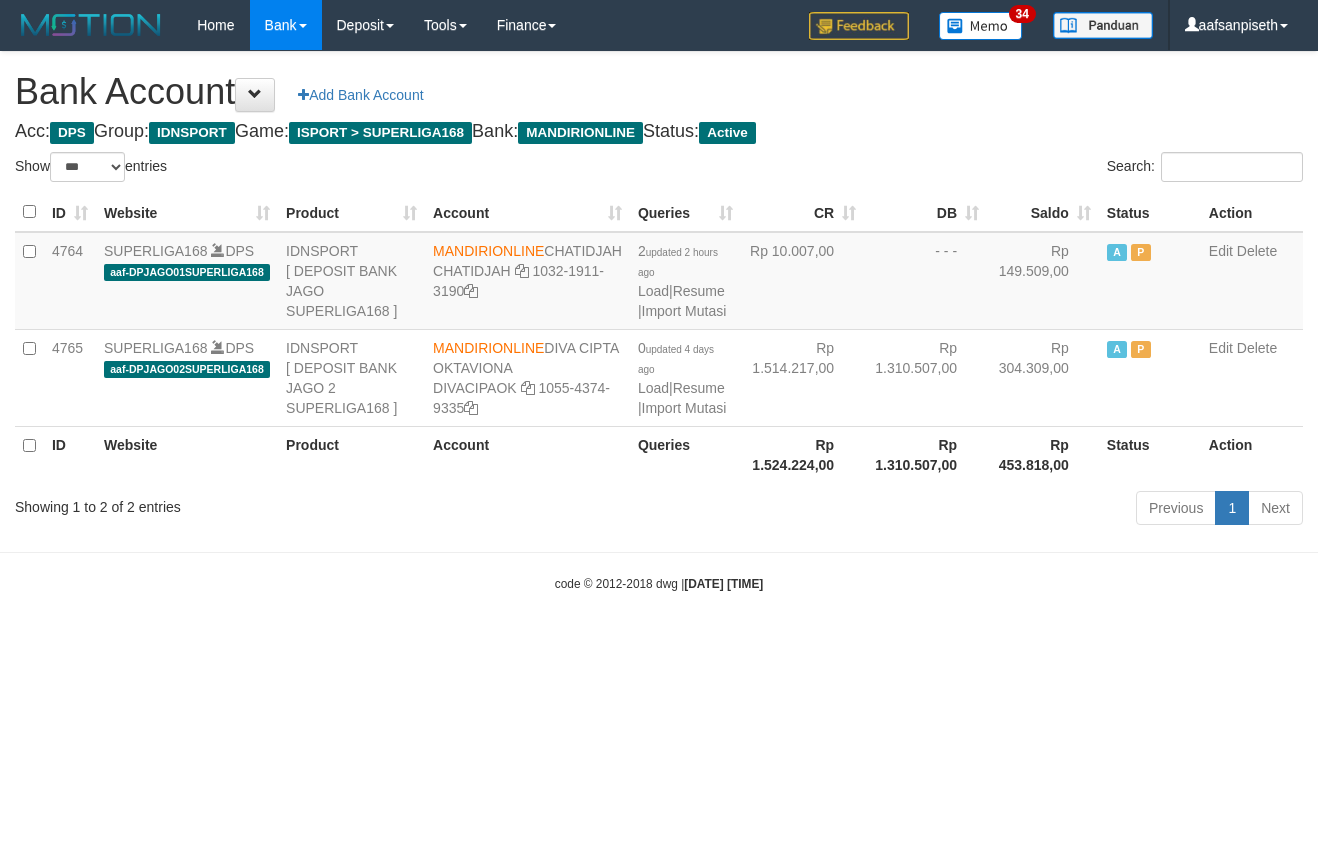 scroll, scrollTop: 0, scrollLeft: 0, axis: both 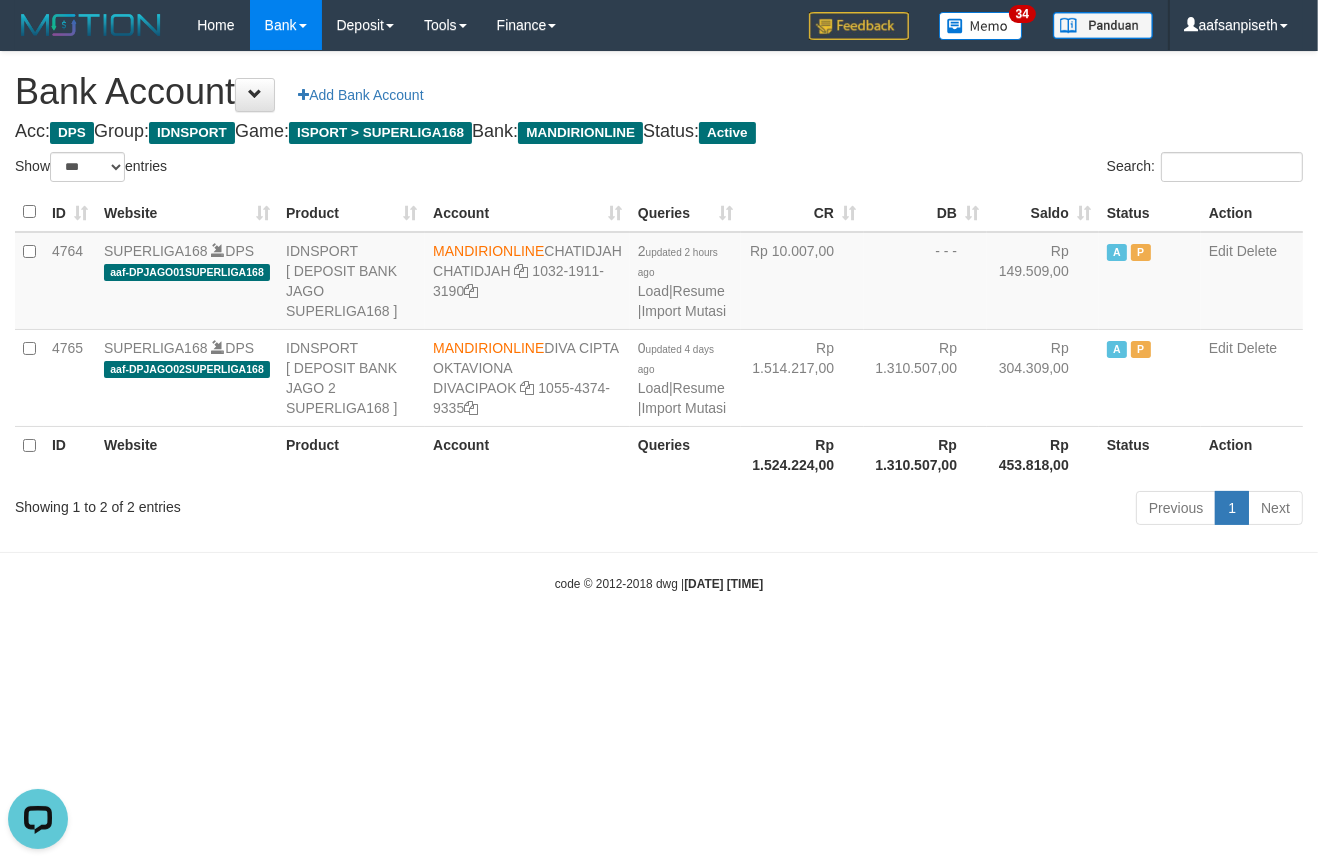 click on "Toggle navigation
Home
Bank
Account List
Load
By Website
Group
[ISPORT]													SUPERLIGA168
By Load Group (DPS)" at bounding box center [659, 321] 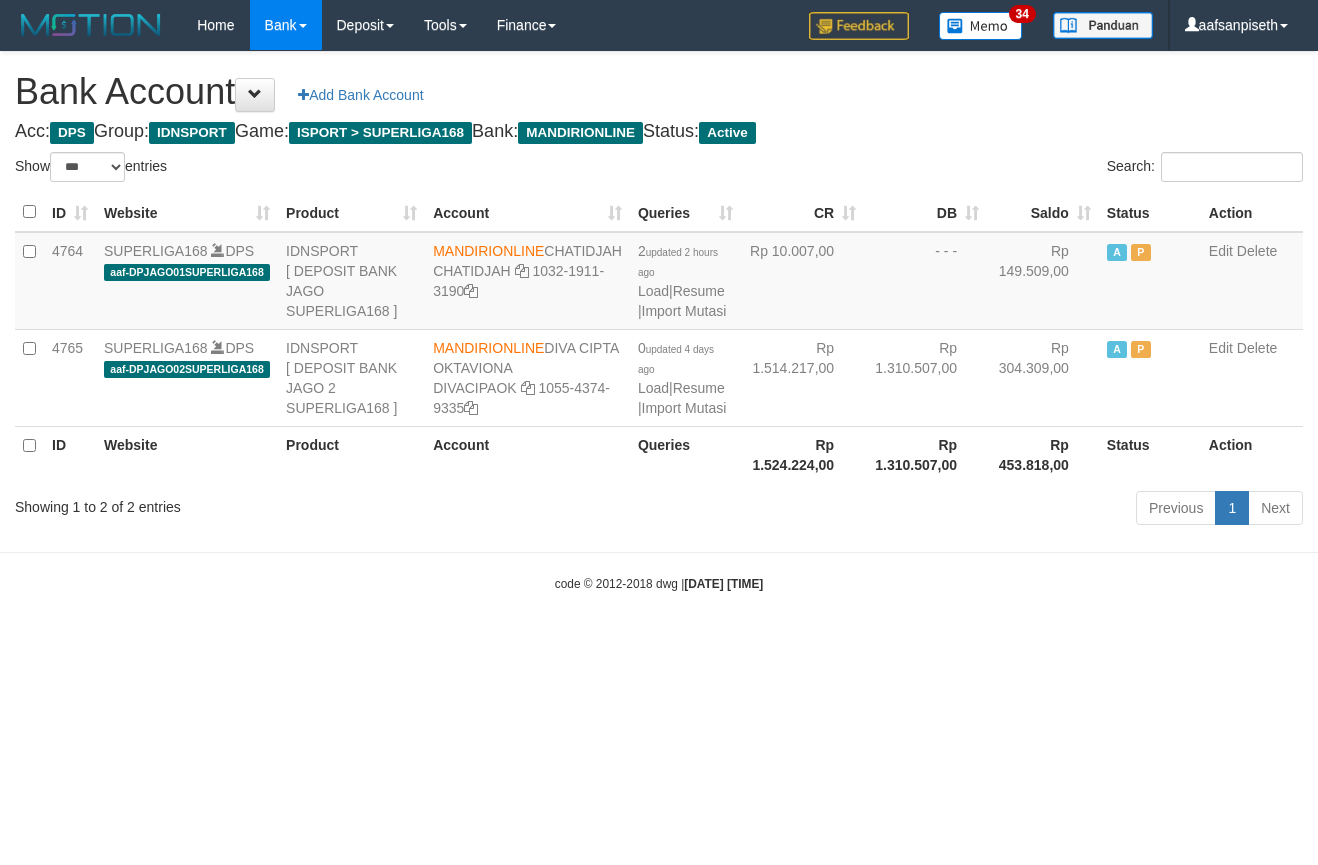 select on "***" 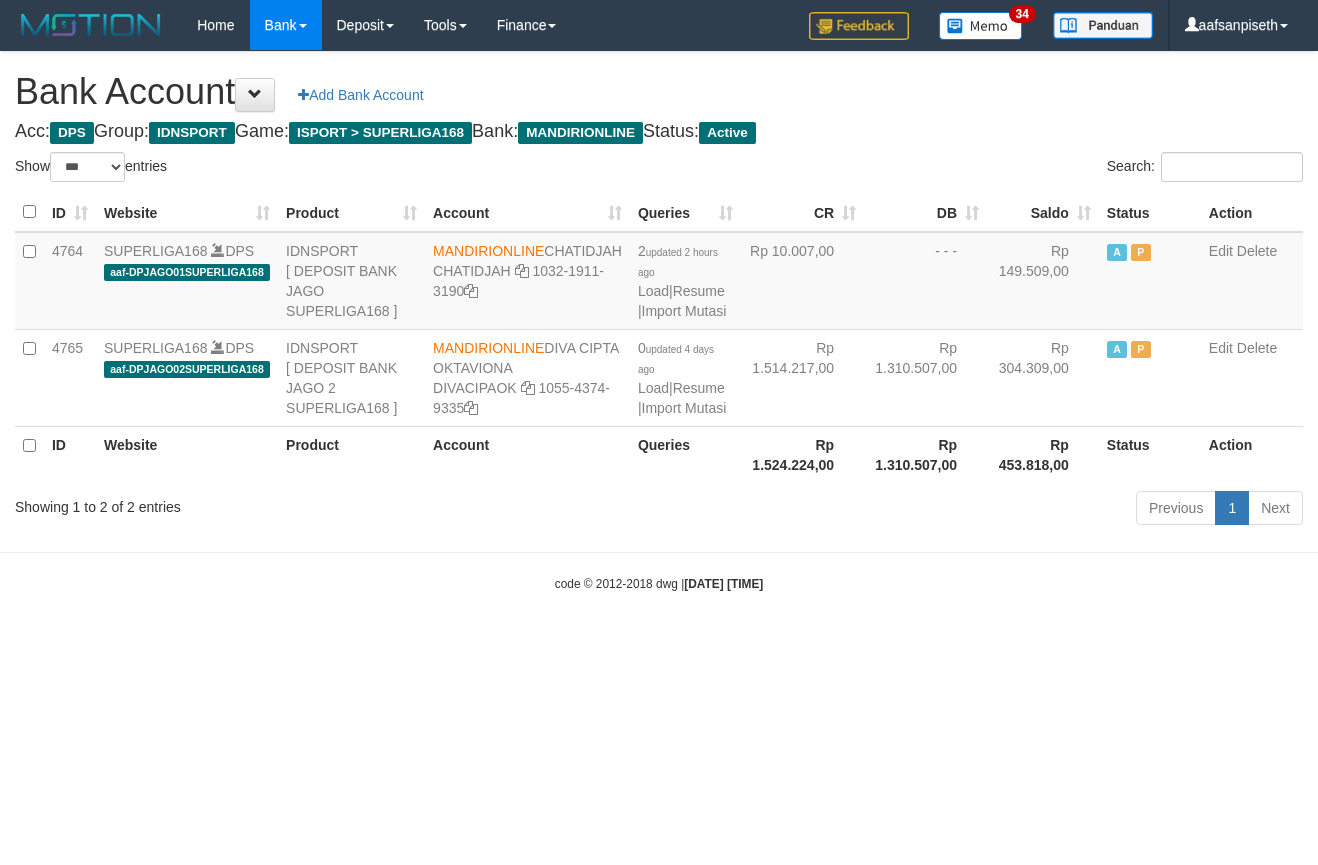 scroll, scrollTop: 0, scrollLeft: 0, axis: both 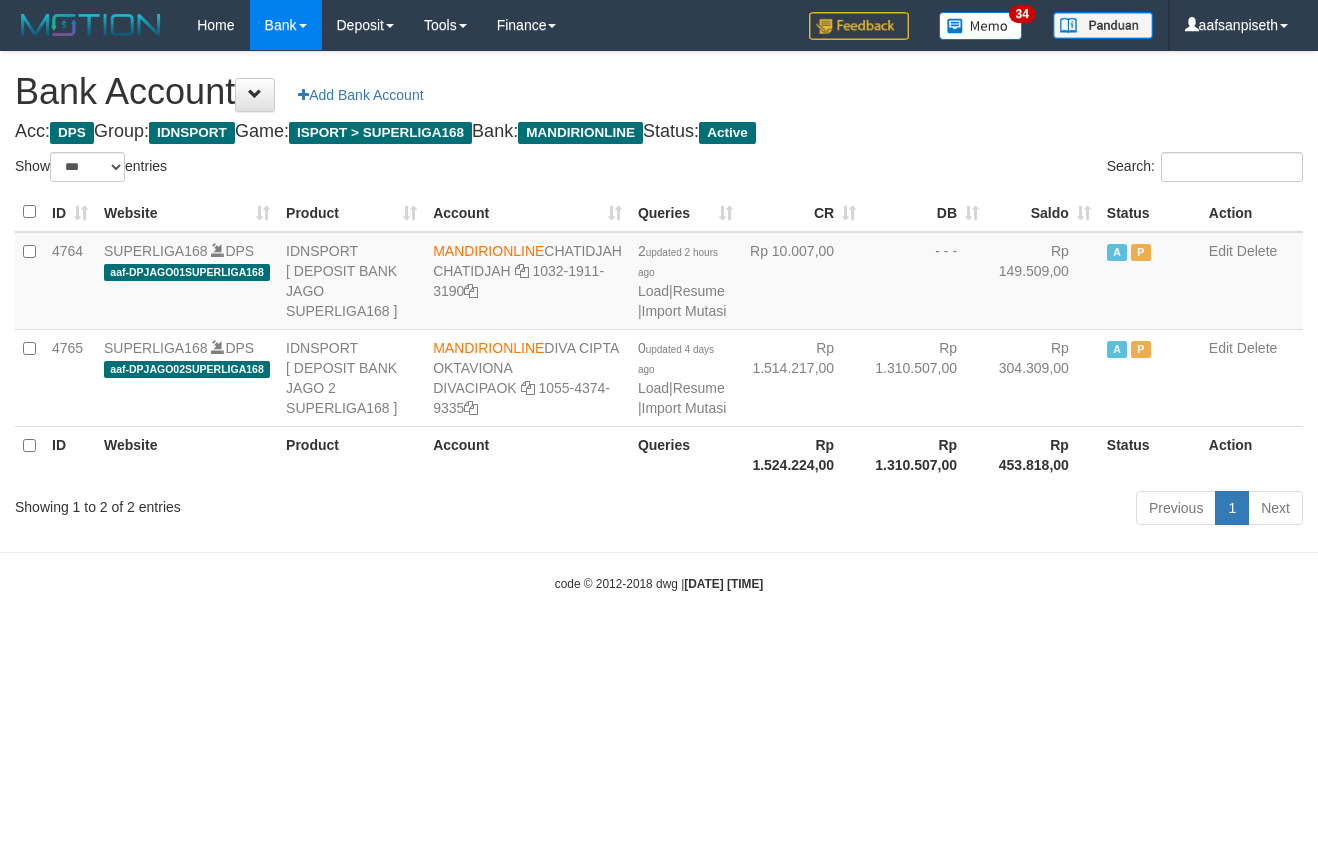 select on "***" 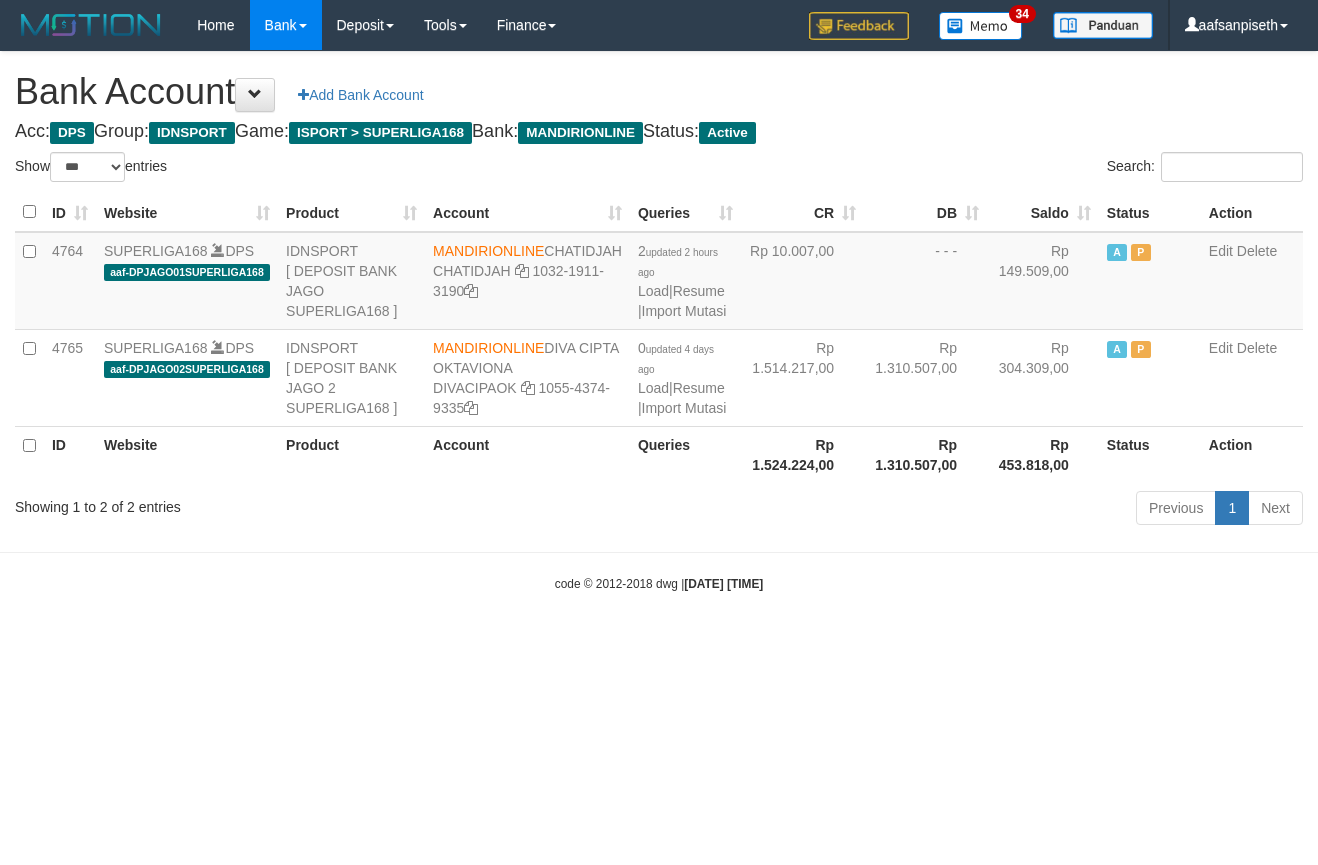 scroll, scrollTop: 0, scrollLeft: 0, axis: both 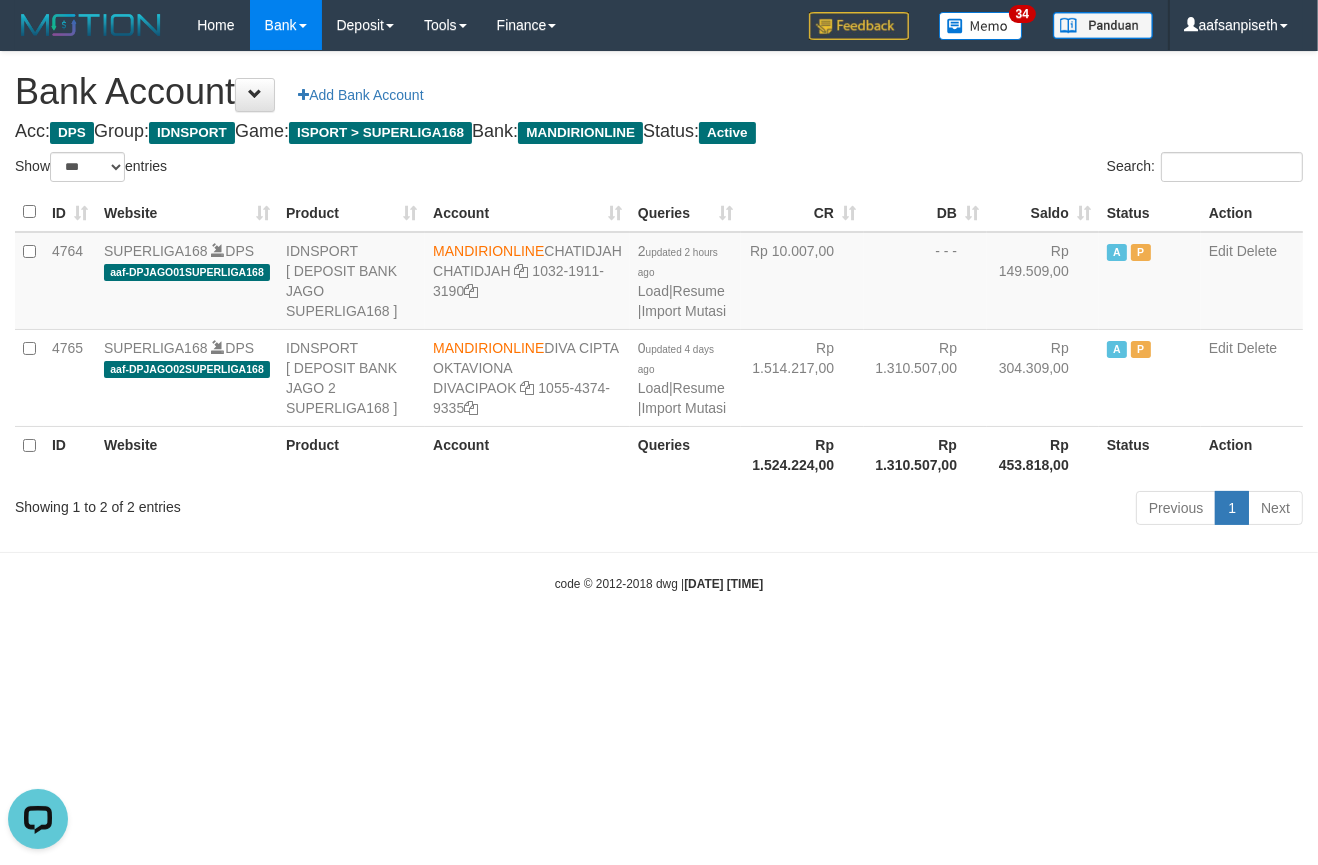 click on "Toggle navigation
Home
Bank
Account List
Load
By Website
Group
[ISPORT]													SUPERLIGA168
By Load Group (DPS)" at bounding box center (659, 321) 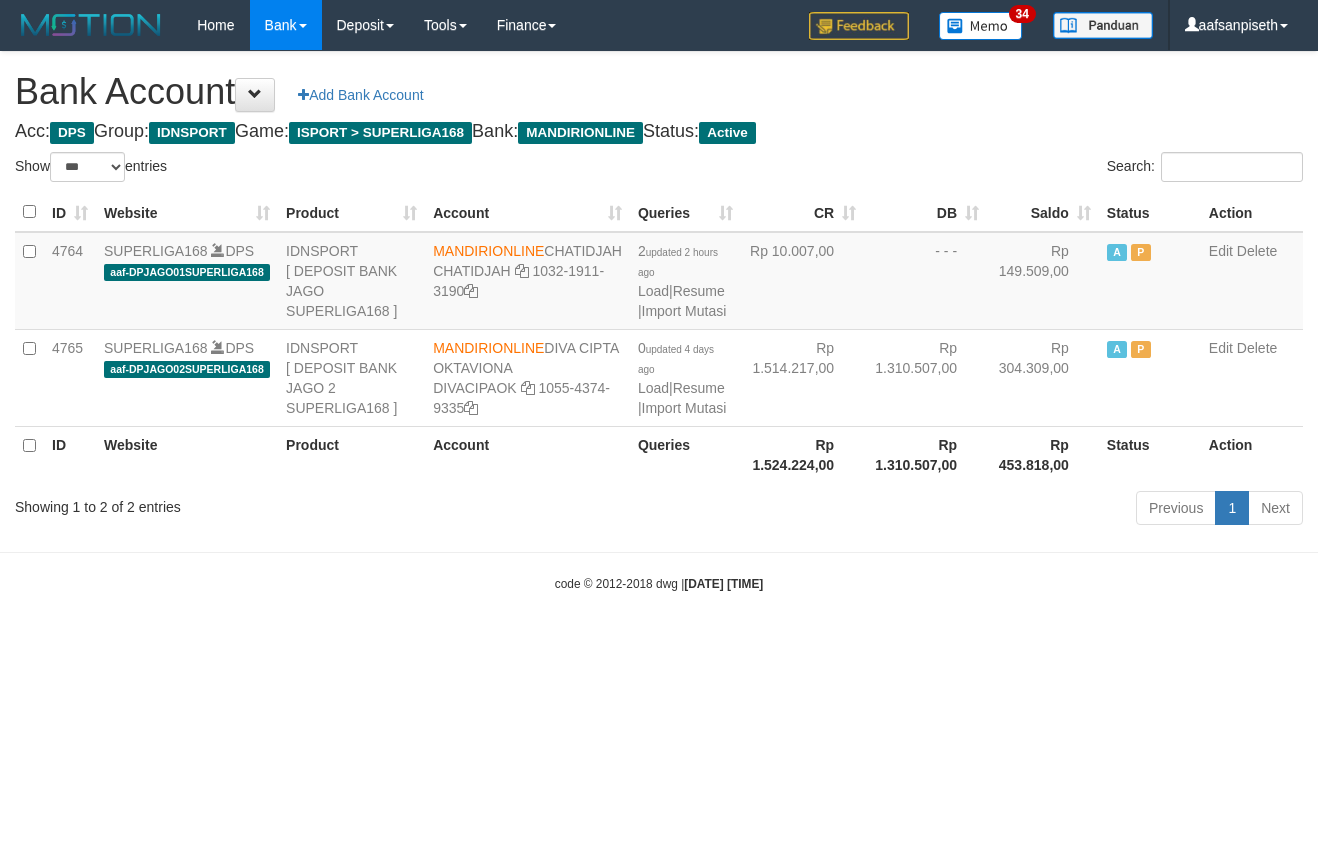 select on "***" 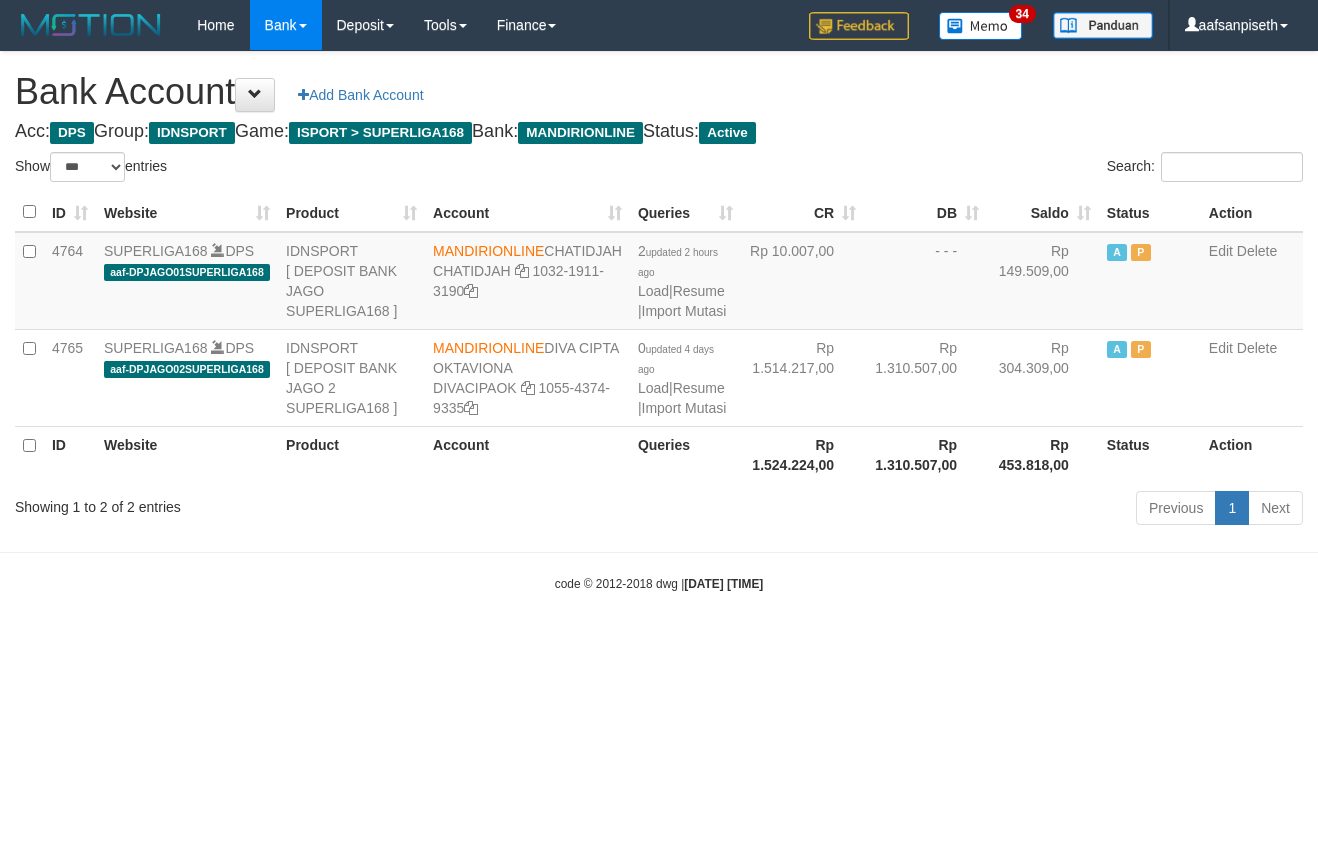 scroll, scrollTop: 0, scrollLeft: 0, axis: both 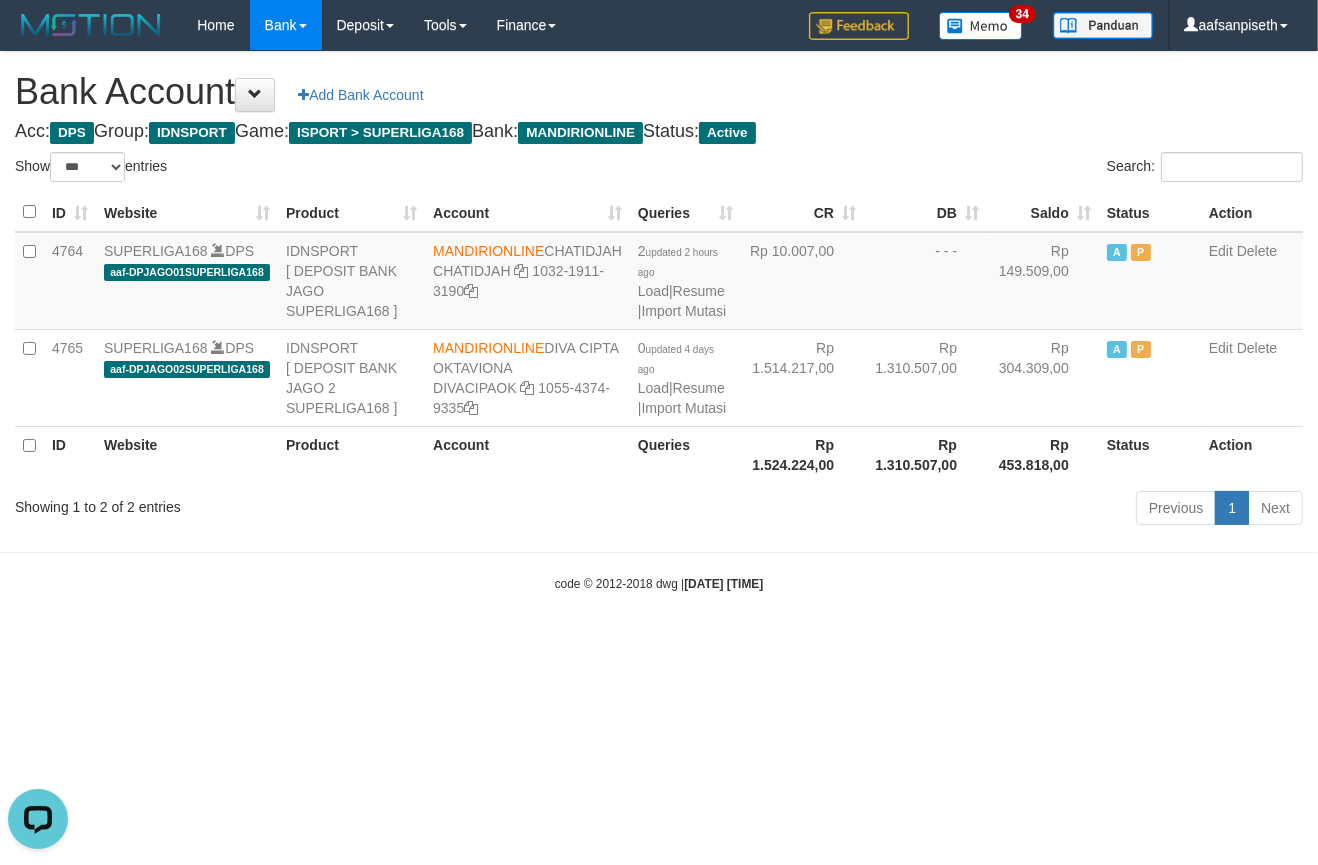 click on "Toggle navigation
Home
Bank
Account List
Load
By Website
Group
[ISPORT]													SUPERLIGA168
By Load Group (DPS)" at bounding box center (659, 321) 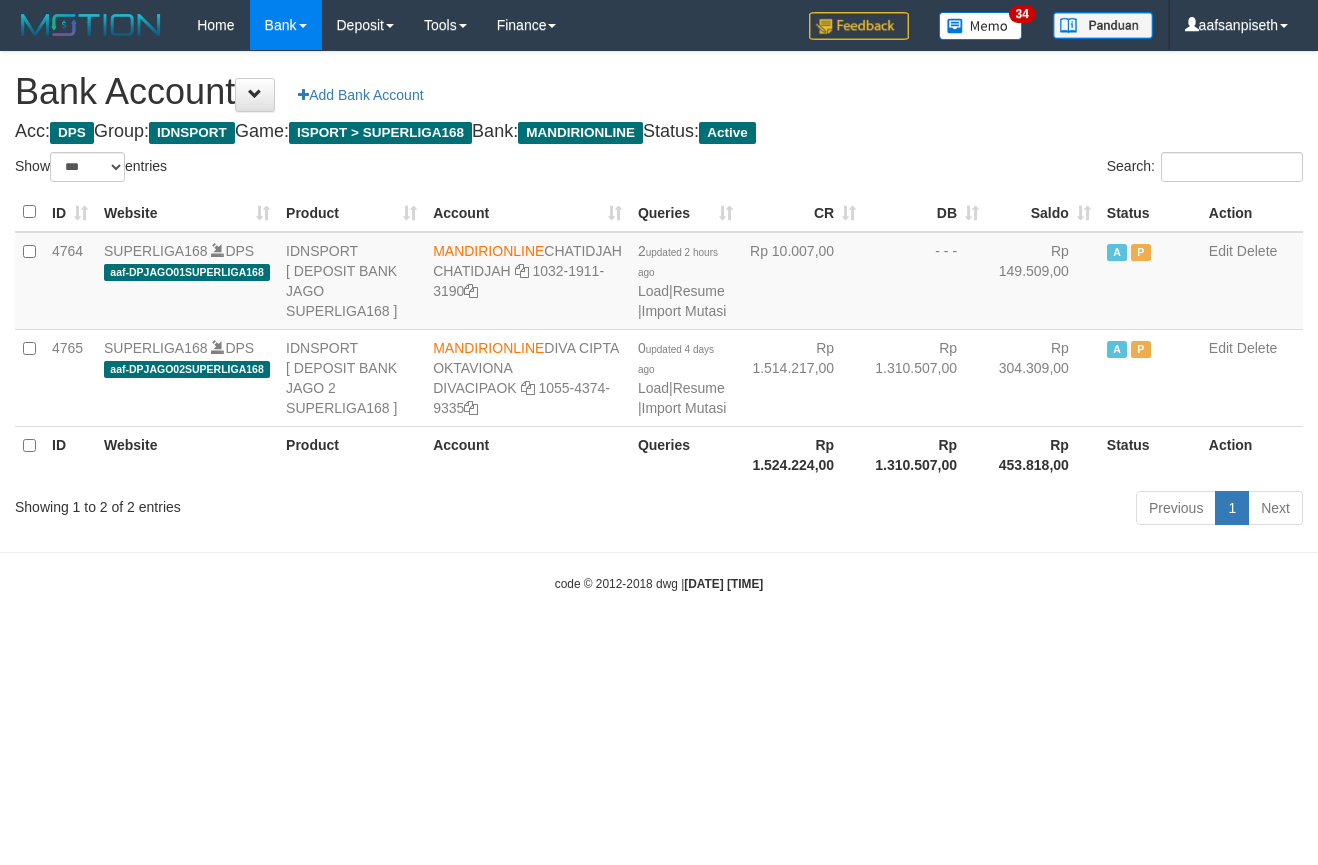 select on "***" 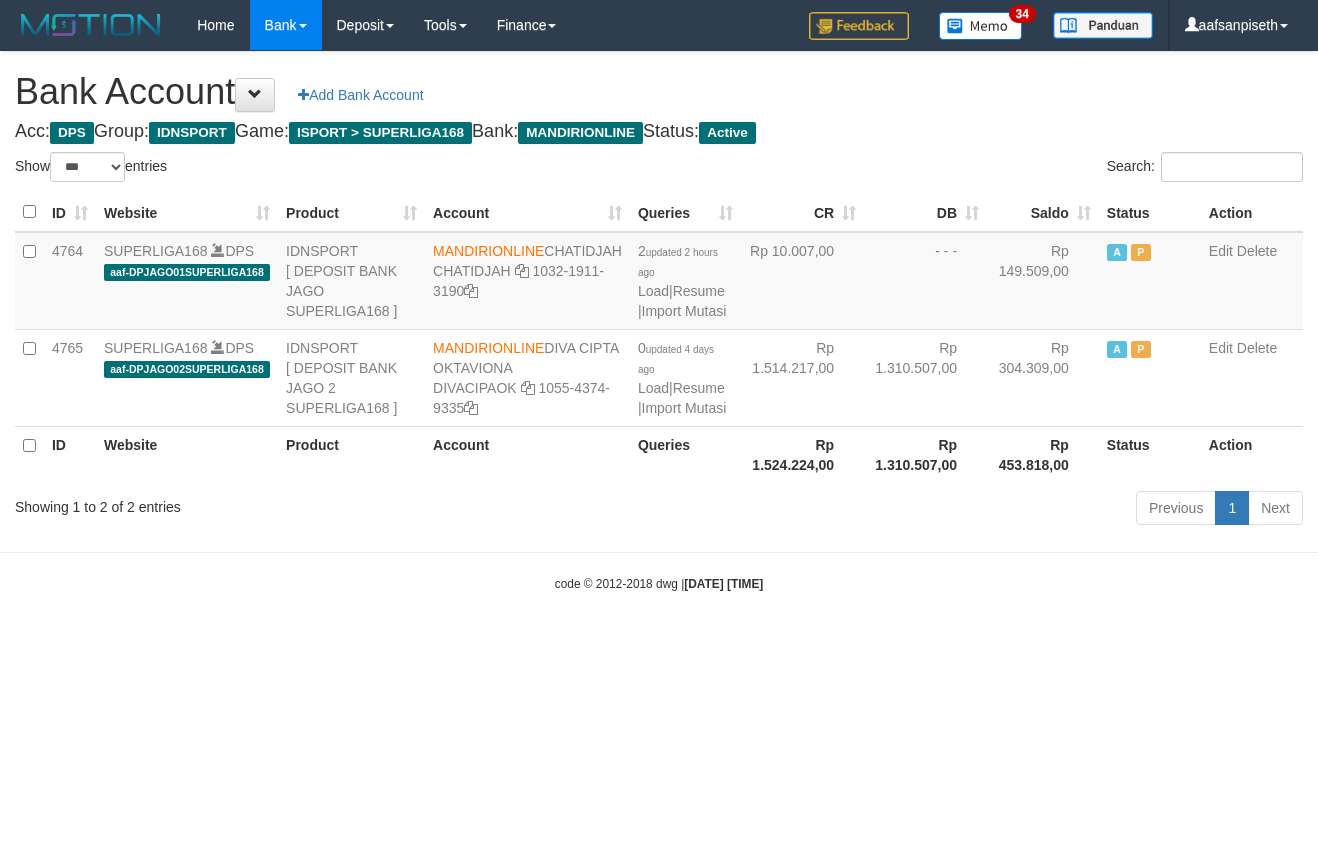 scroll, scrollTop: 0, scrollLeft: 0, axis: both 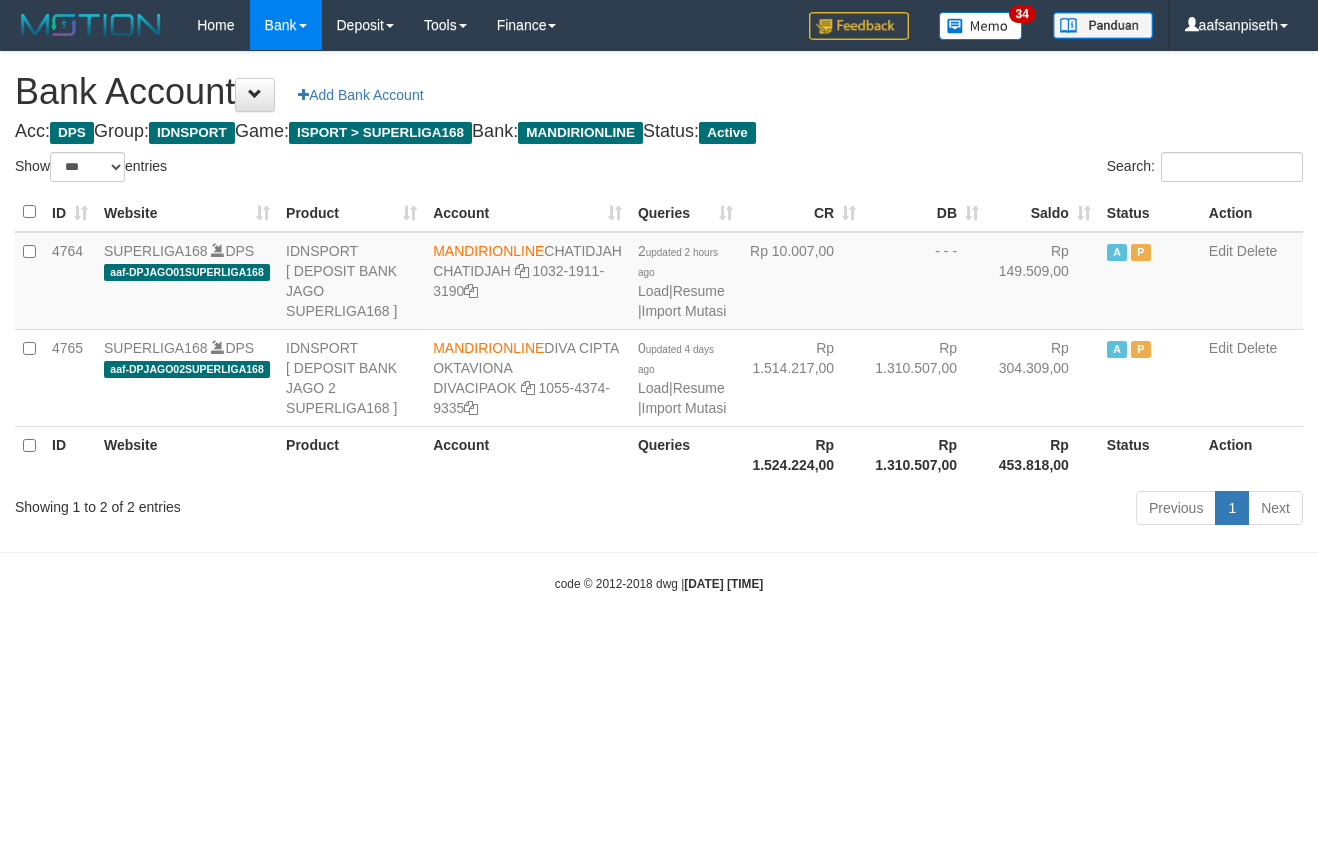 select on "***" 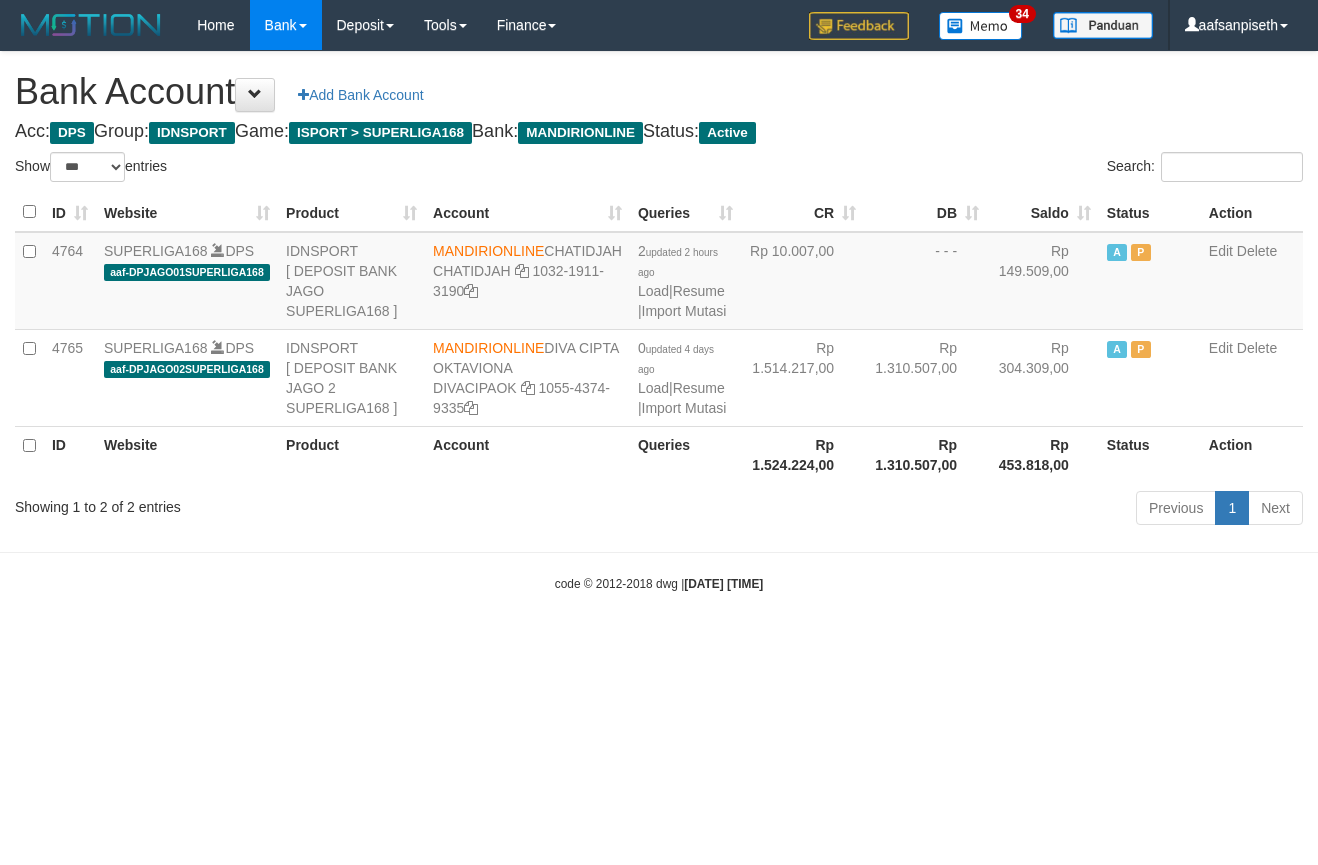 scroll, scrollTop: 0, scrollLeft: 0, axis: both 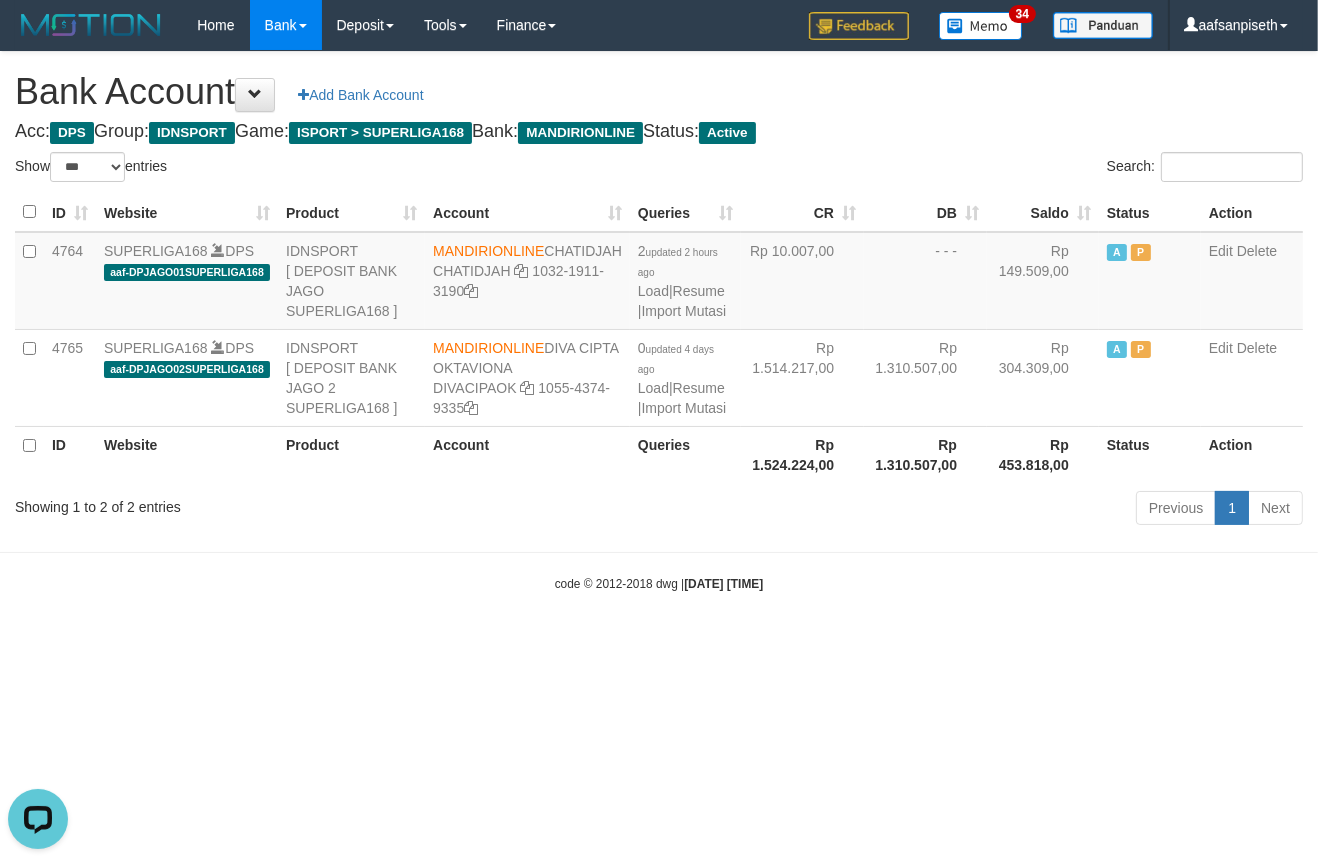 click on "Toggle navigation
Home
Bank
Account List
Load
By Website
Group
[ISPORT]													SUPERLIGA168
By Load Group (DPS)" at bounding box center [659, 321] 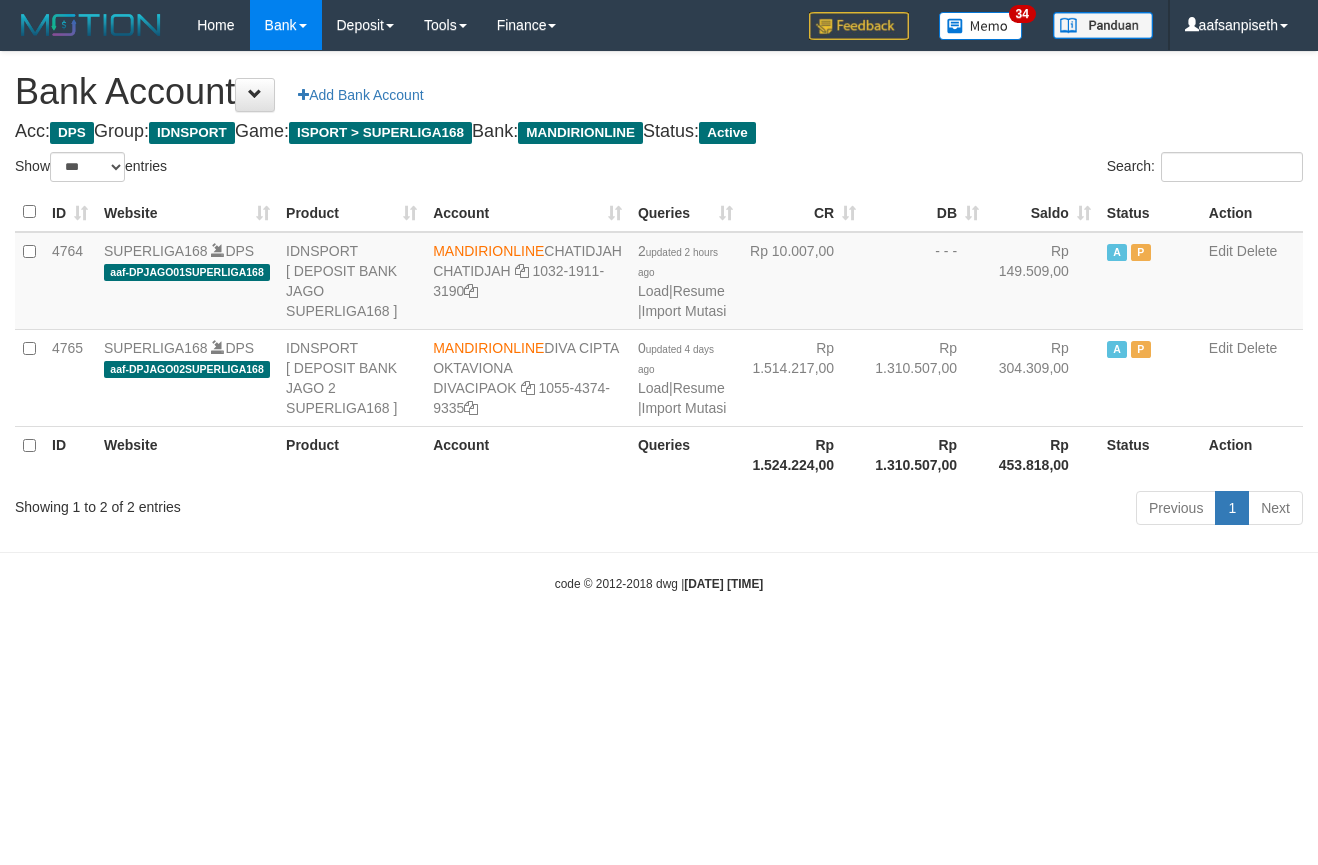 select on "***" 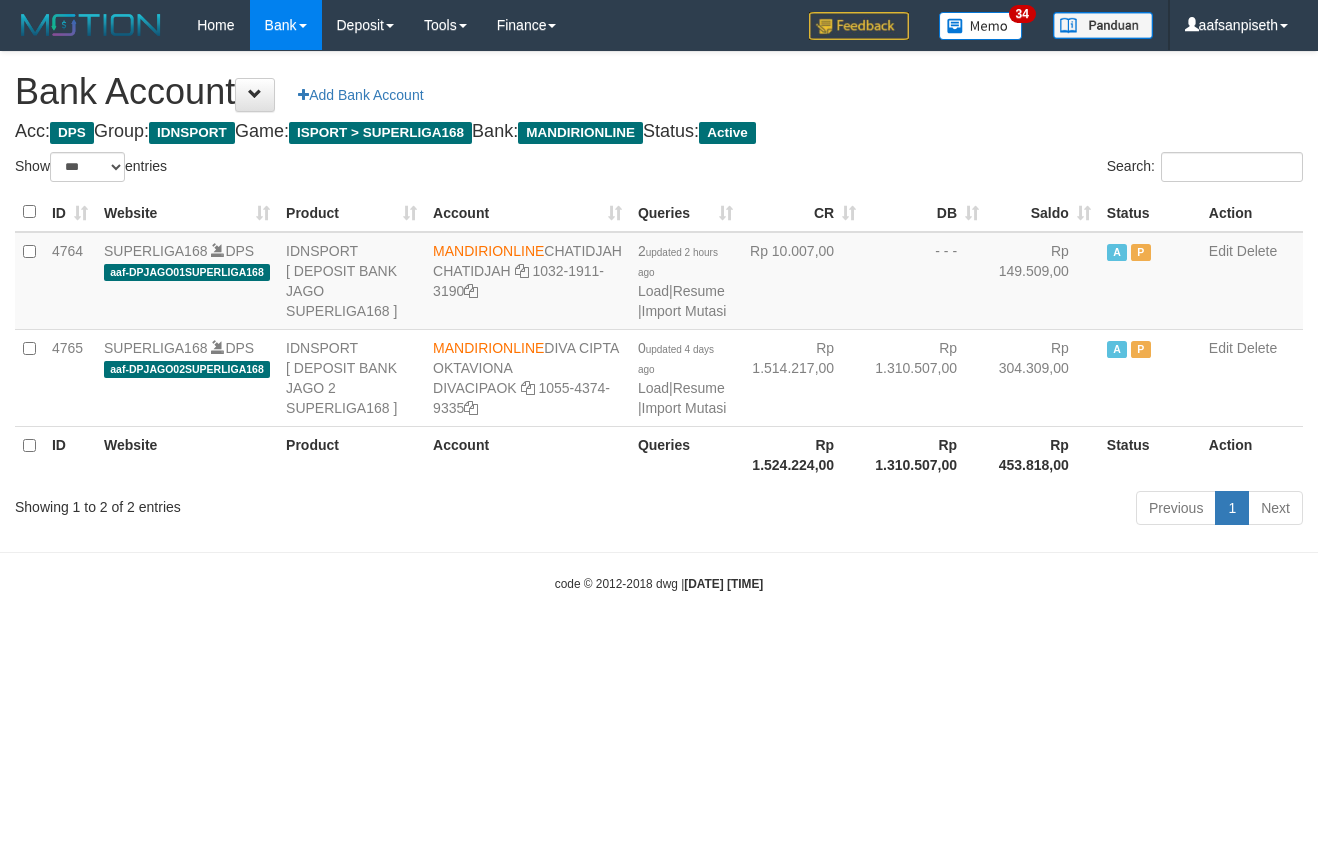 scroll, scrollTop: 0, scrollLeft: 0, axis: both 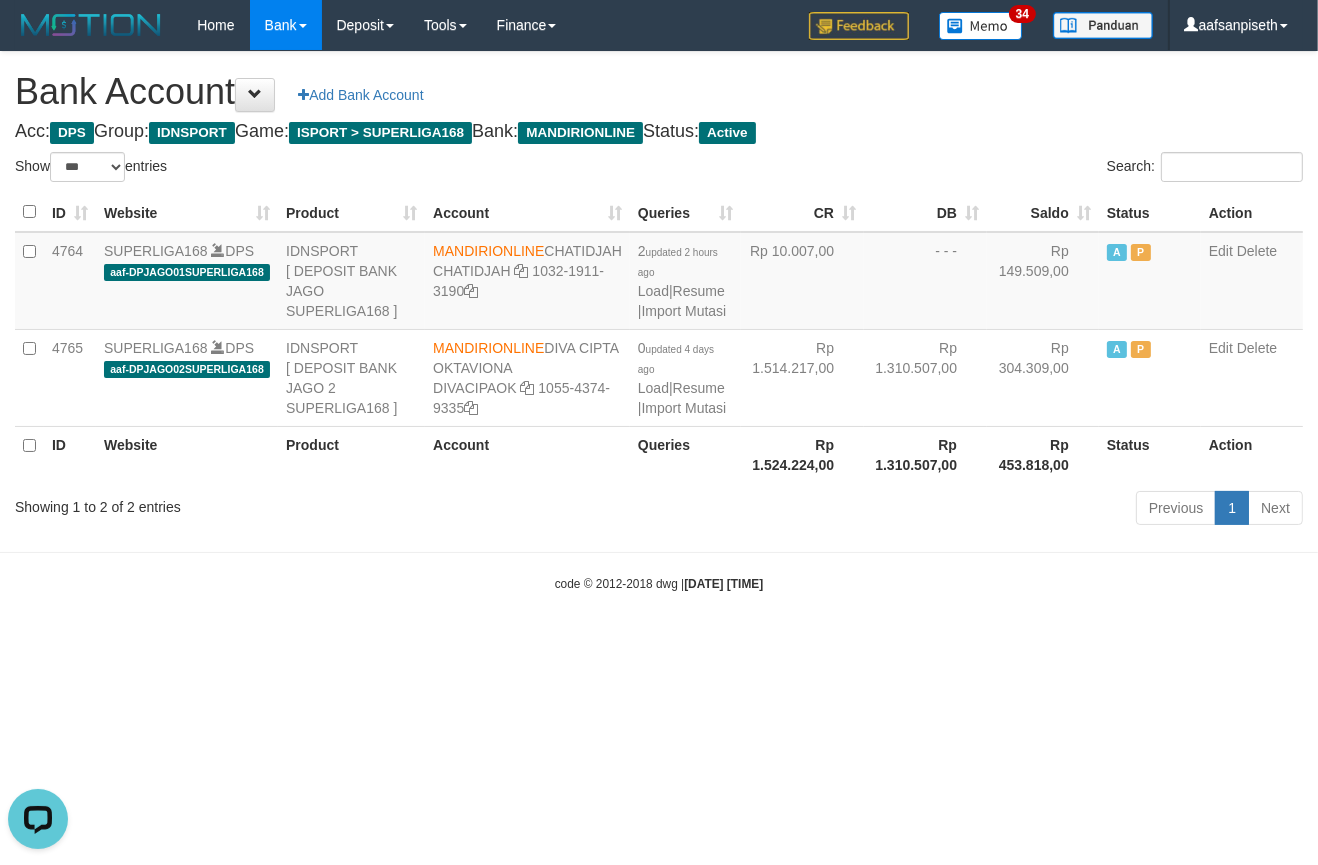 click on "Toggle navigation
Home
Bank
Account List
Load
By Website
Group
[ISPORT]													SUPERLIGA168
By Load Group (DPS)
34" at bounding box center (659, 321) 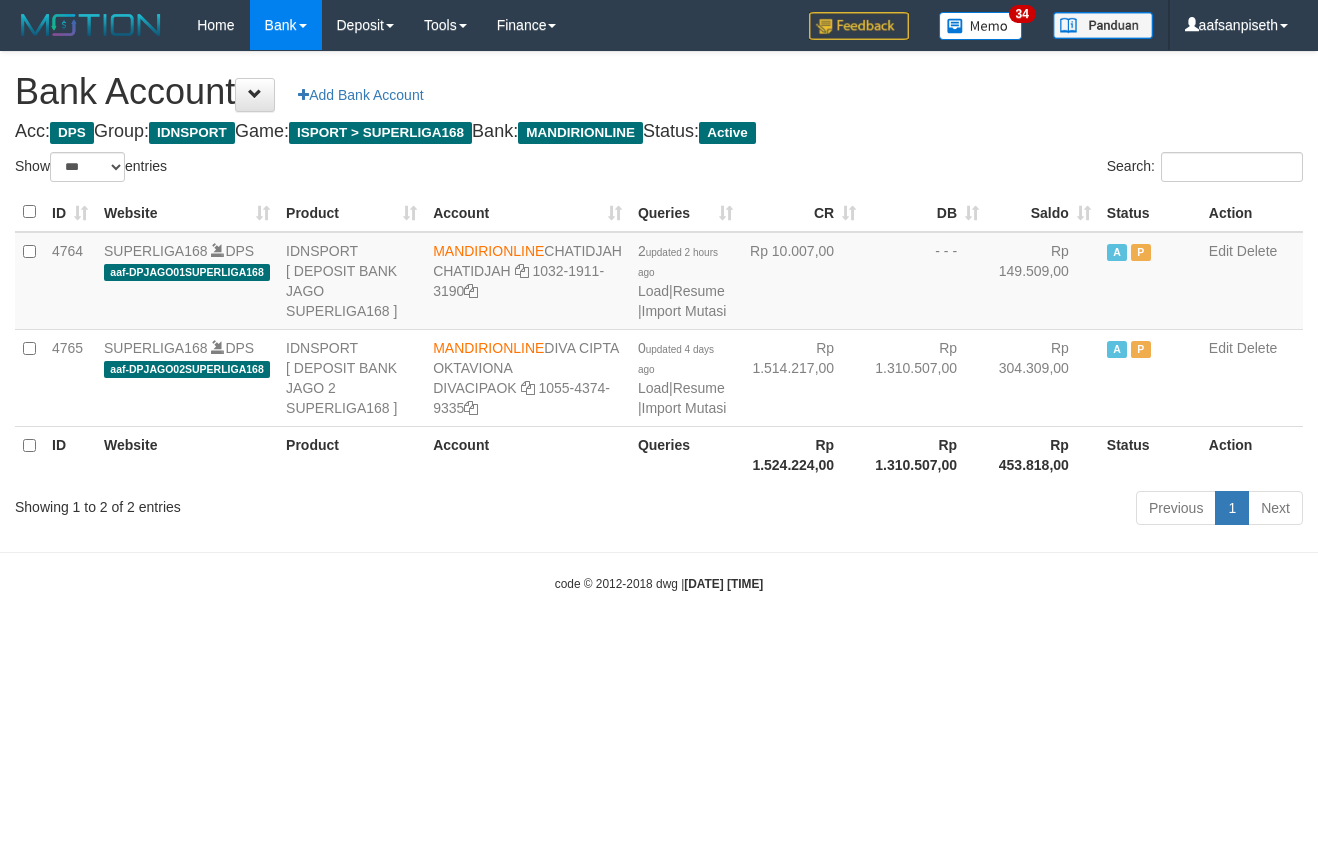 select on "***" 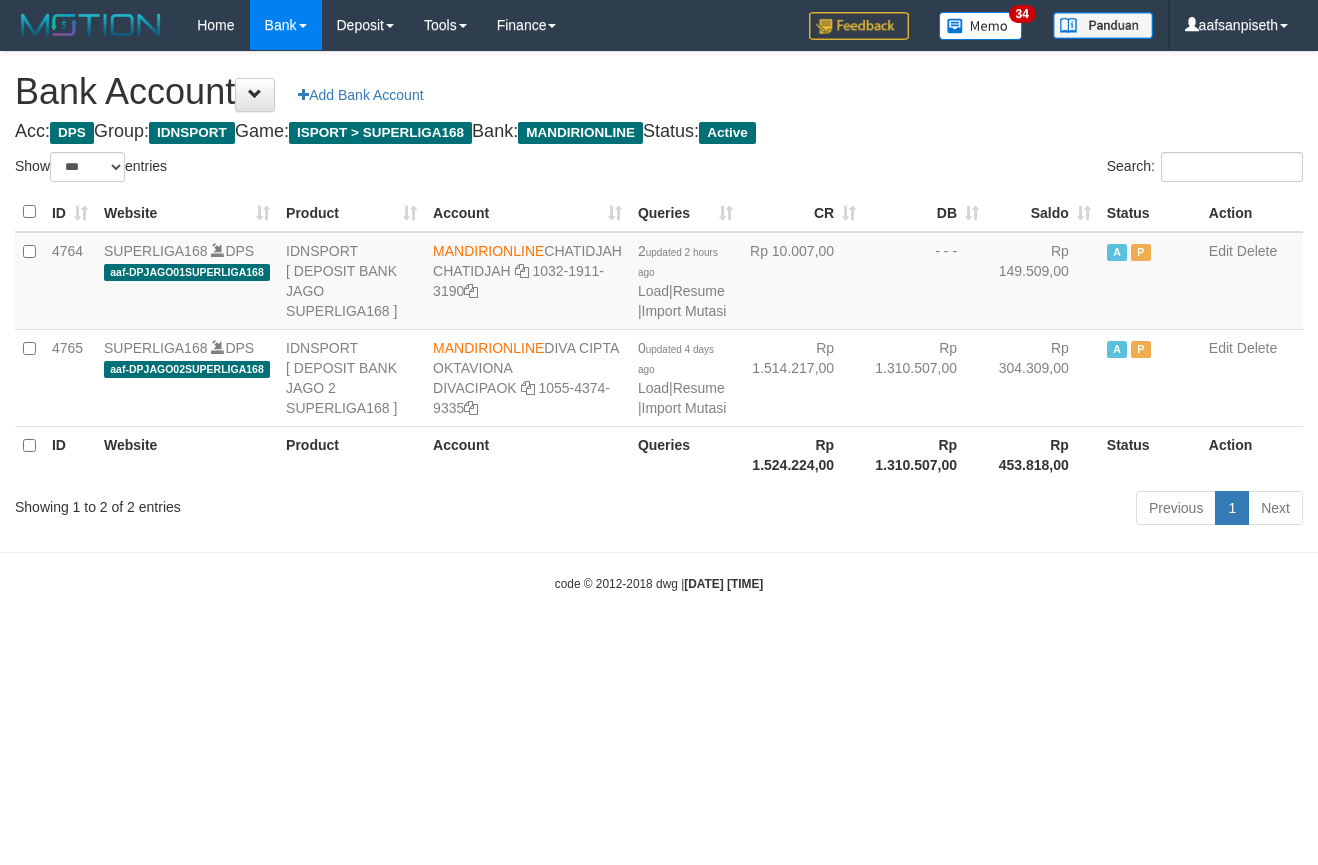 scroll, scrollTop: 0, scrollLeft: 0, axis: both 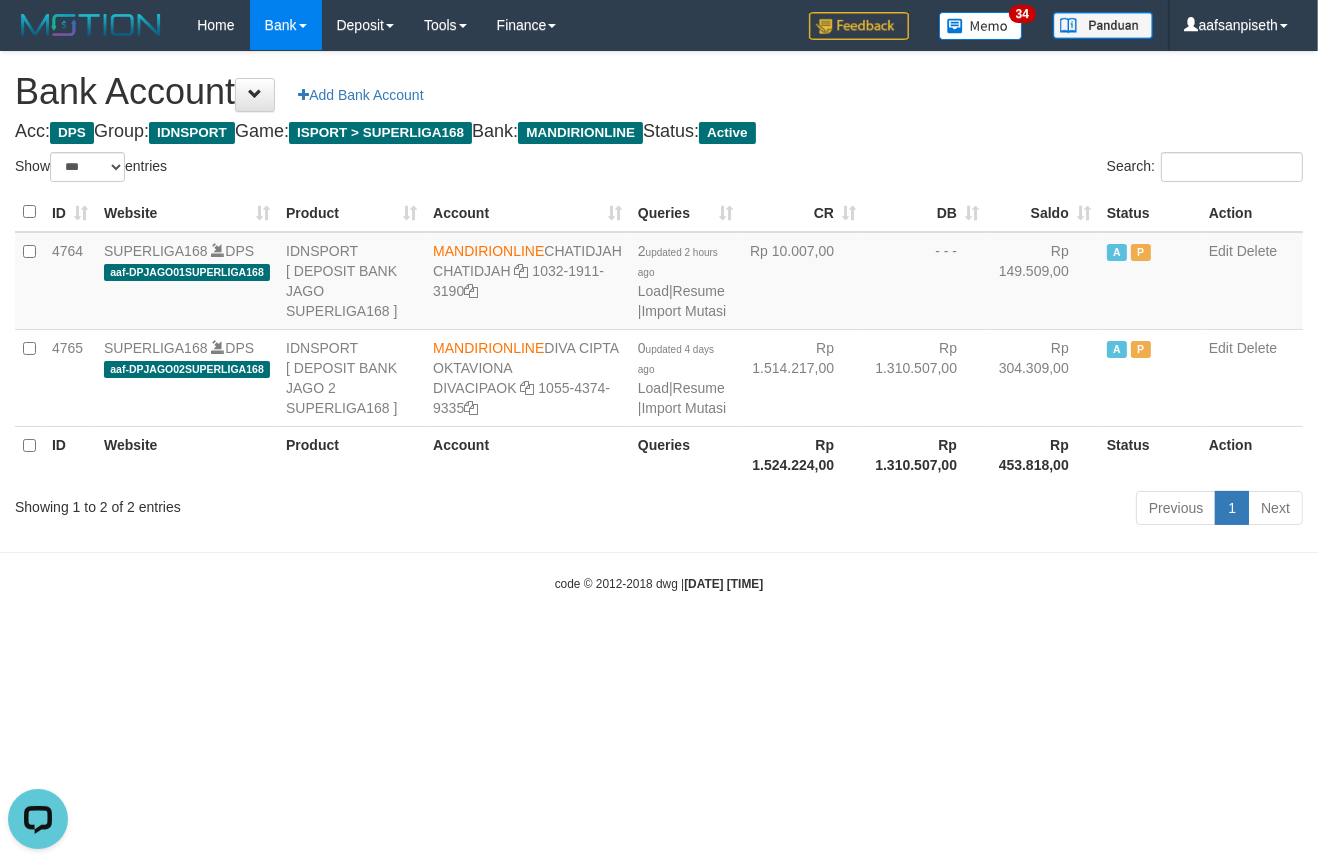 click on "Toggle navigation
Home
Bank
Account List
Load
By Website
Group
[ISPORT]													SUPERLIGA168
By Load Group (DPS)" at bounding box center [659, 321] 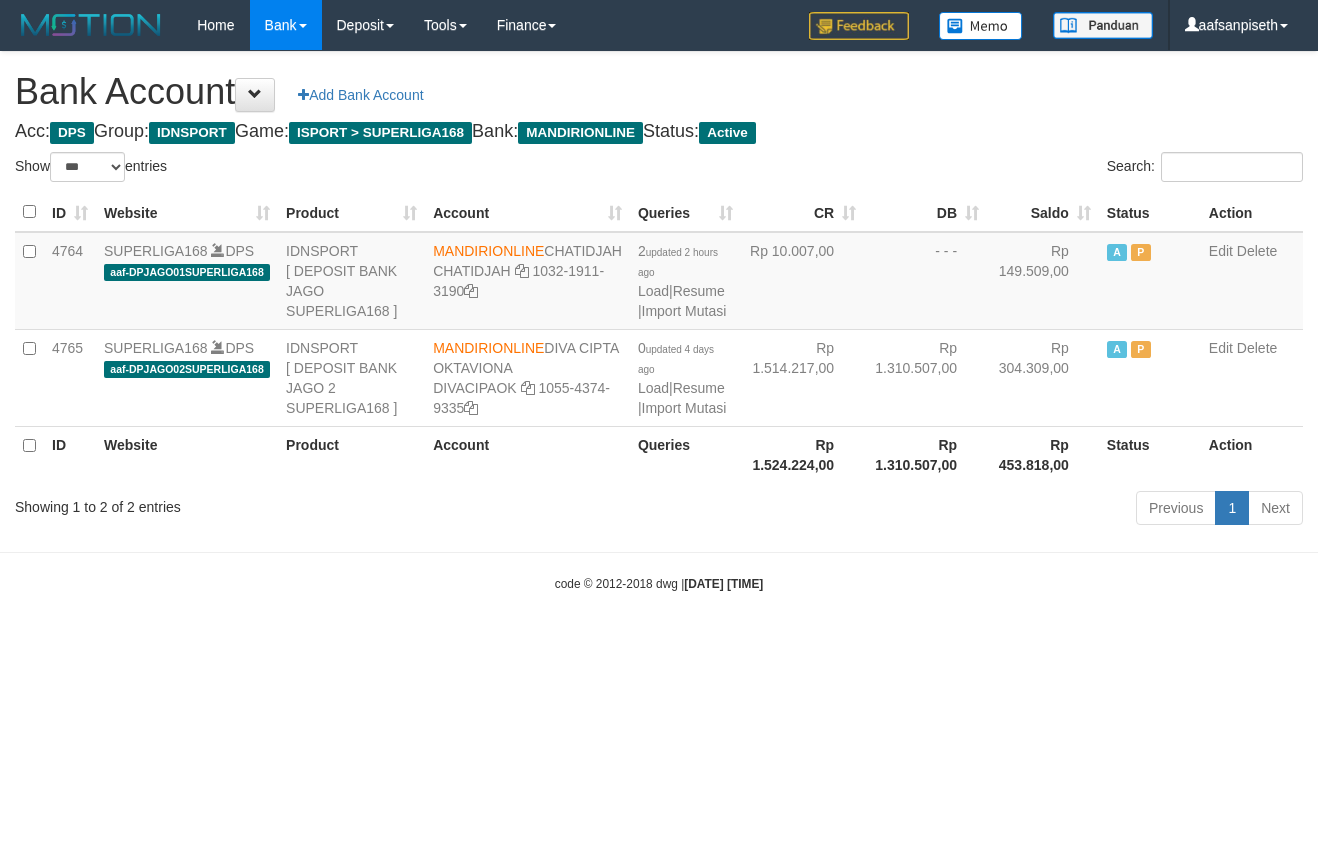 select on "***" 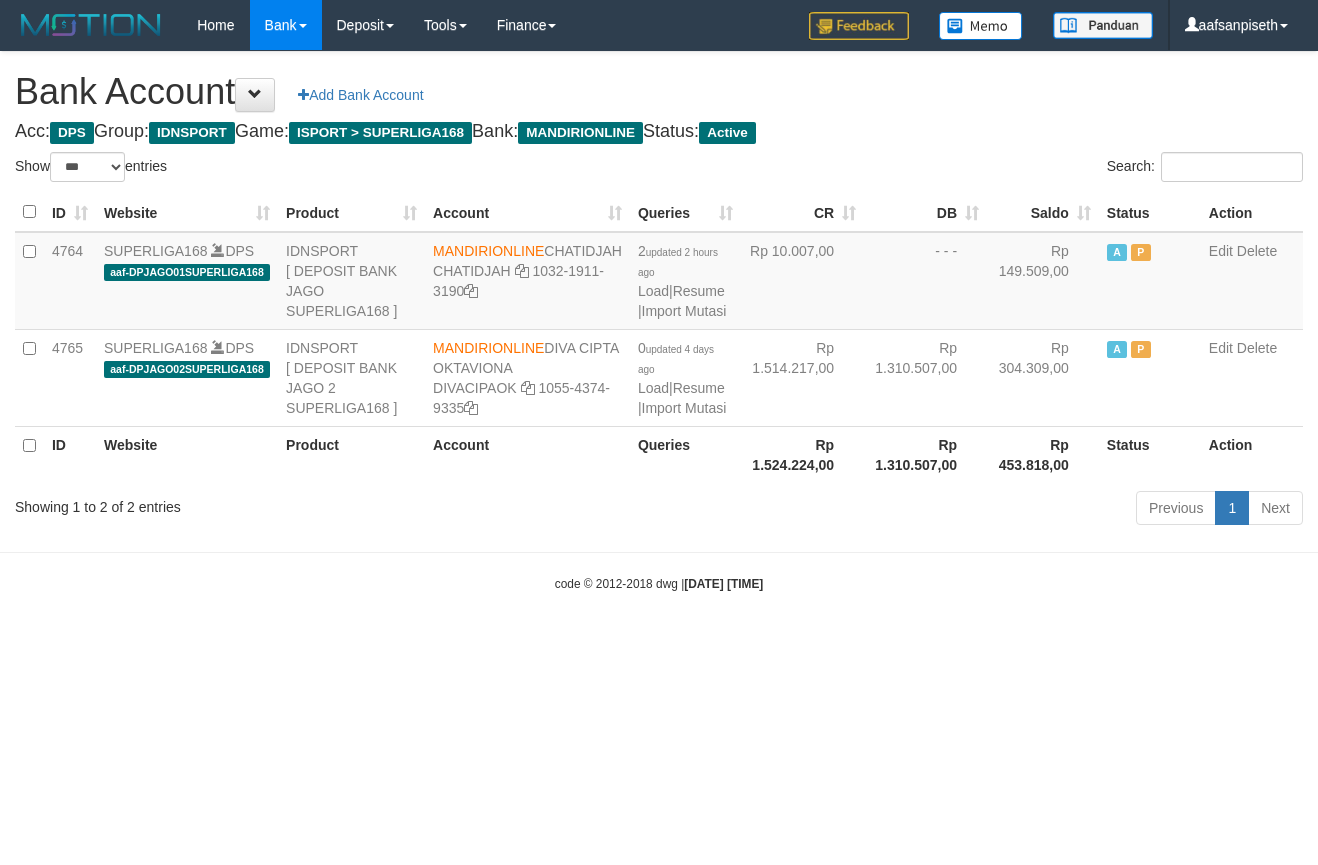 scroll, scrollTop: 0, scrollLeft: 0, axis: both 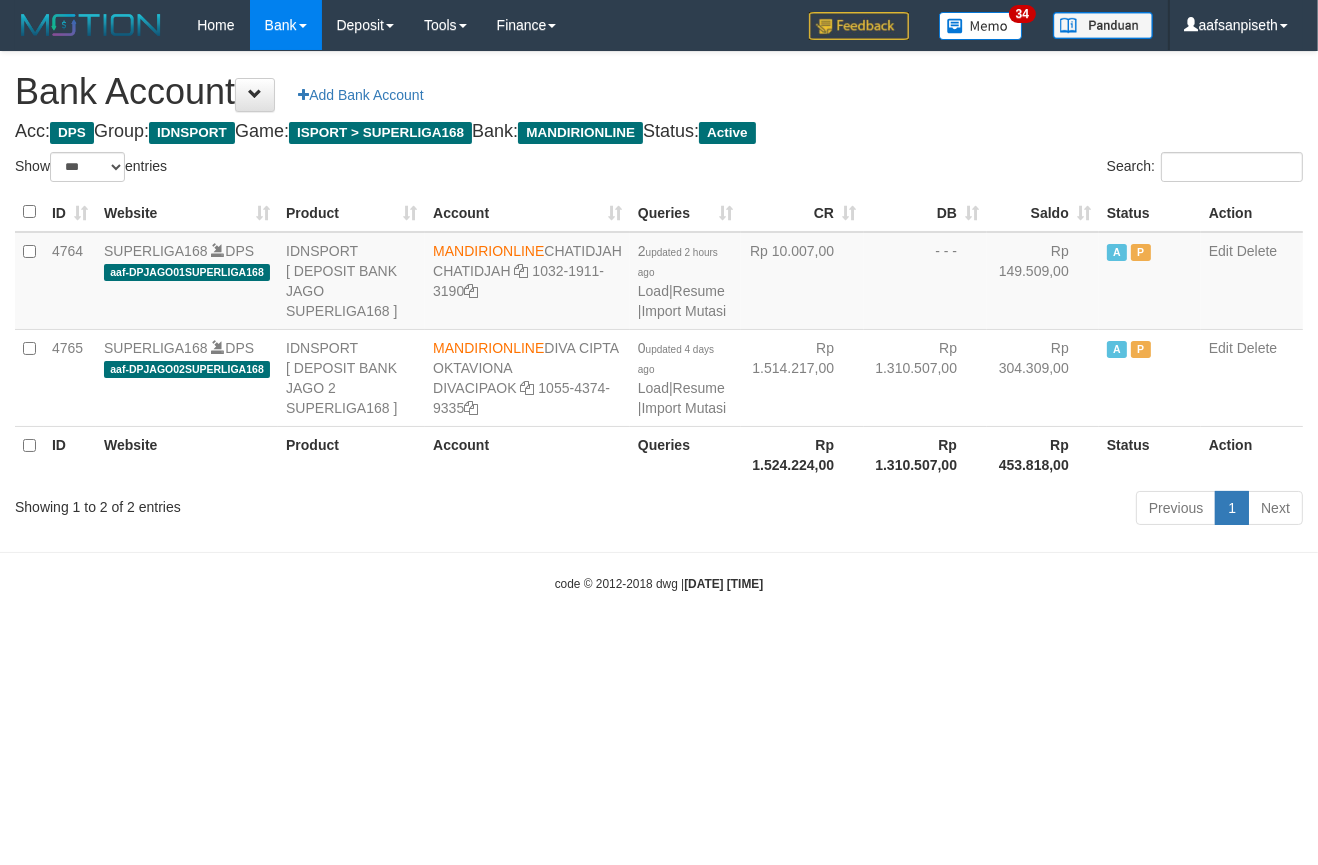 click on "Toggle navigation
Home
Bank
Account List
Load
By Website
Group
[ISPORT]													SUPERLIGA168
By Load Group (DPS)" at bounding box center [659, 321] 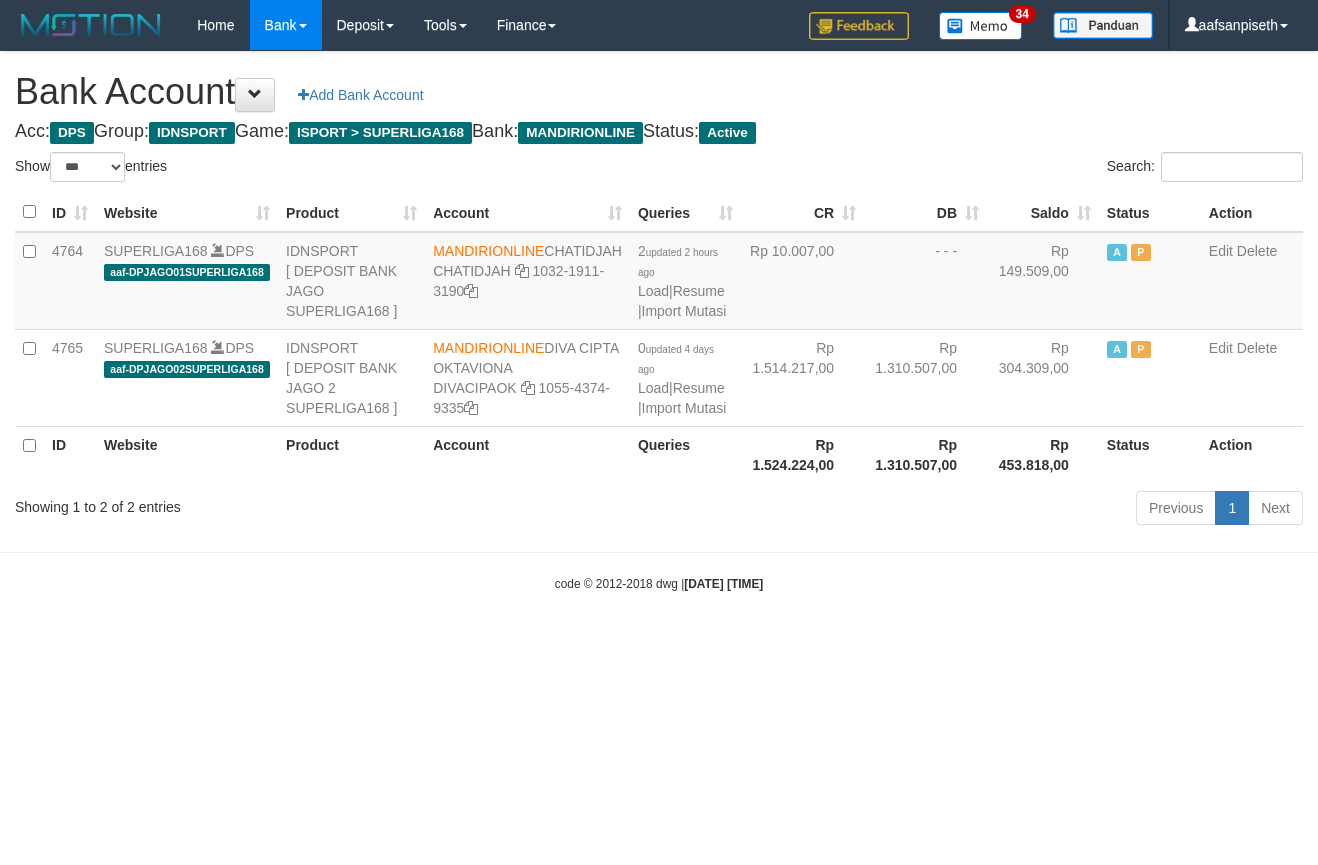 select on "***" 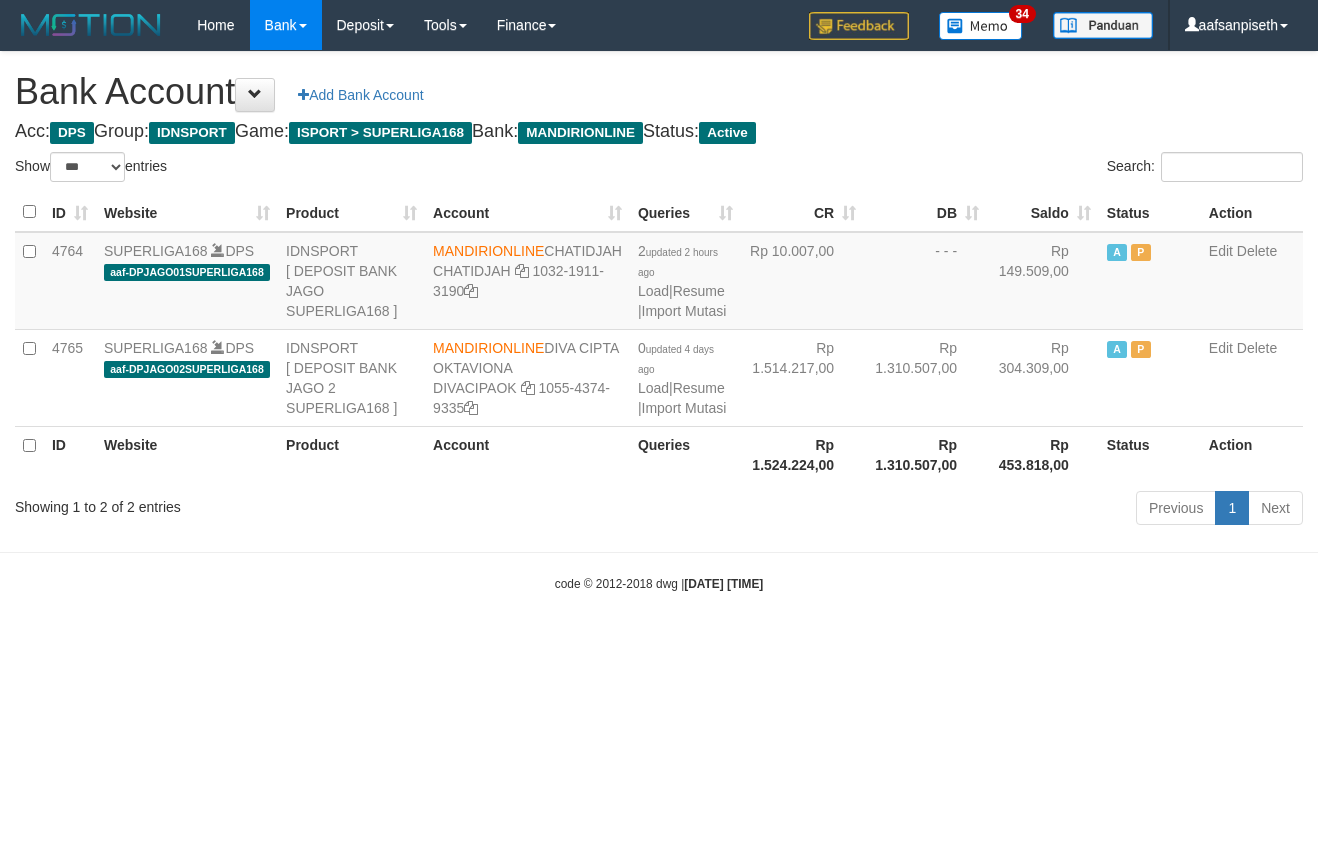 scroll, scrollTop: 0, scrollLeft: 0, axis: both 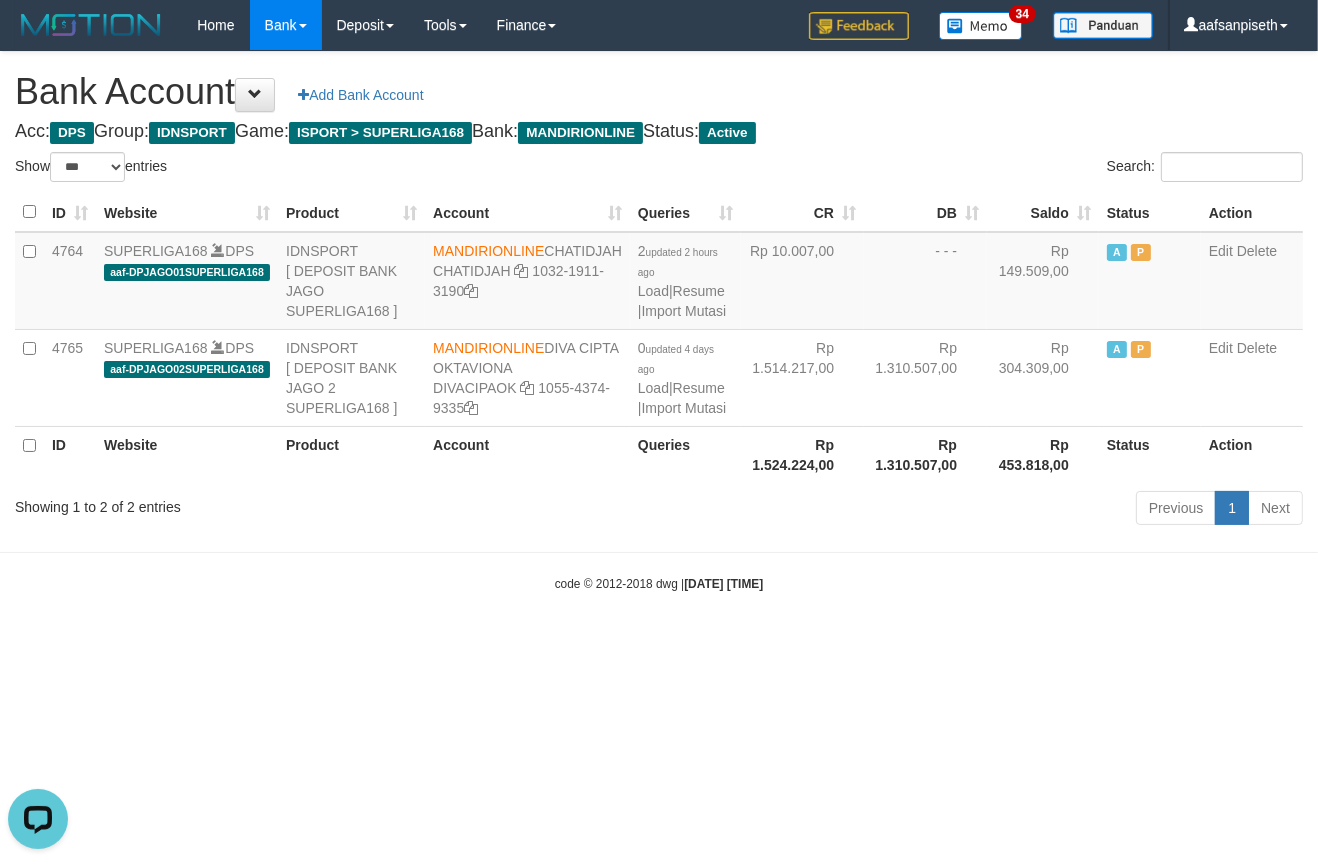 click on "Toggle navigation
Home
Bank
Account List
Load
By Website
Group
[ISPORT]													SUPERLIGA168
By Load Group (DPS)
34" at bounding box center (659, 321) 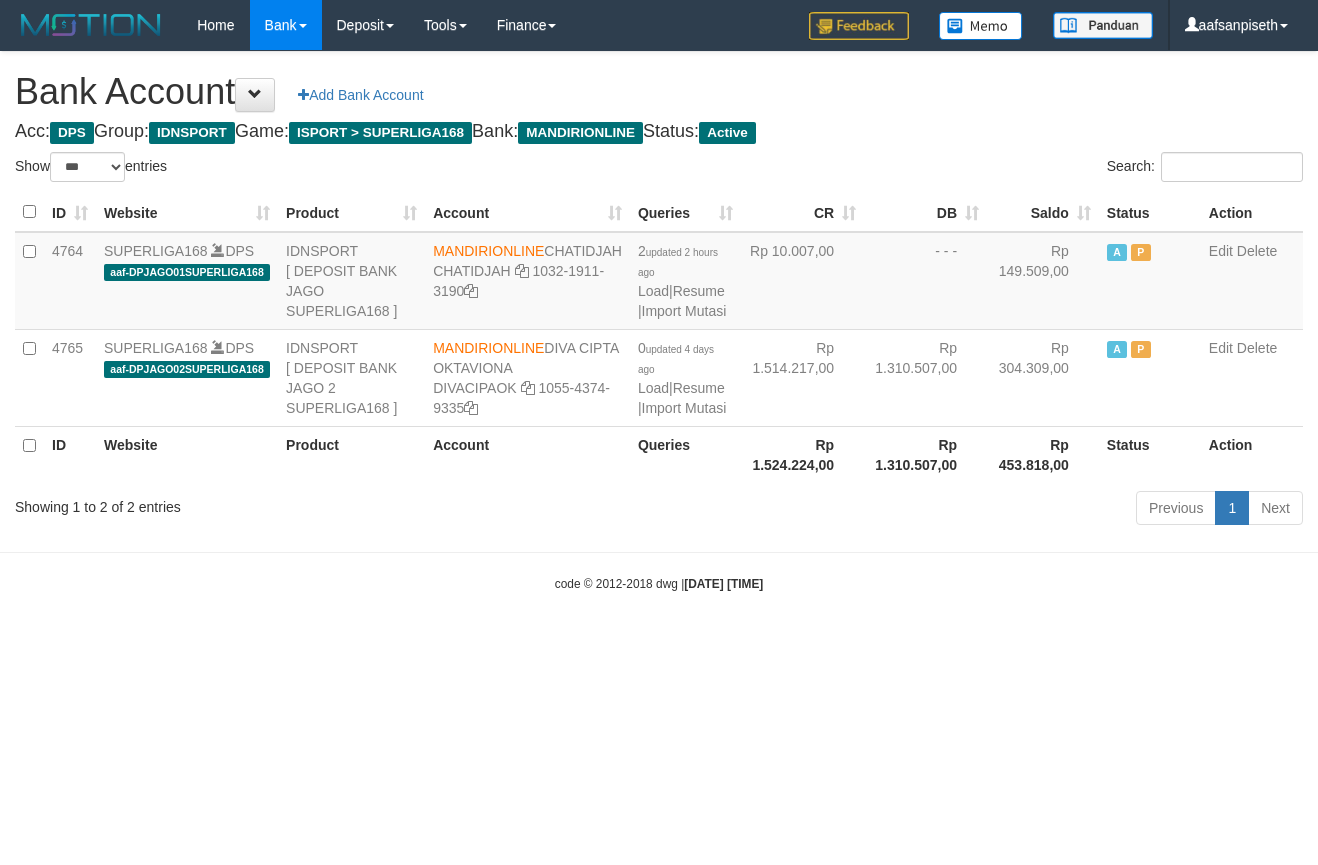select on "***" 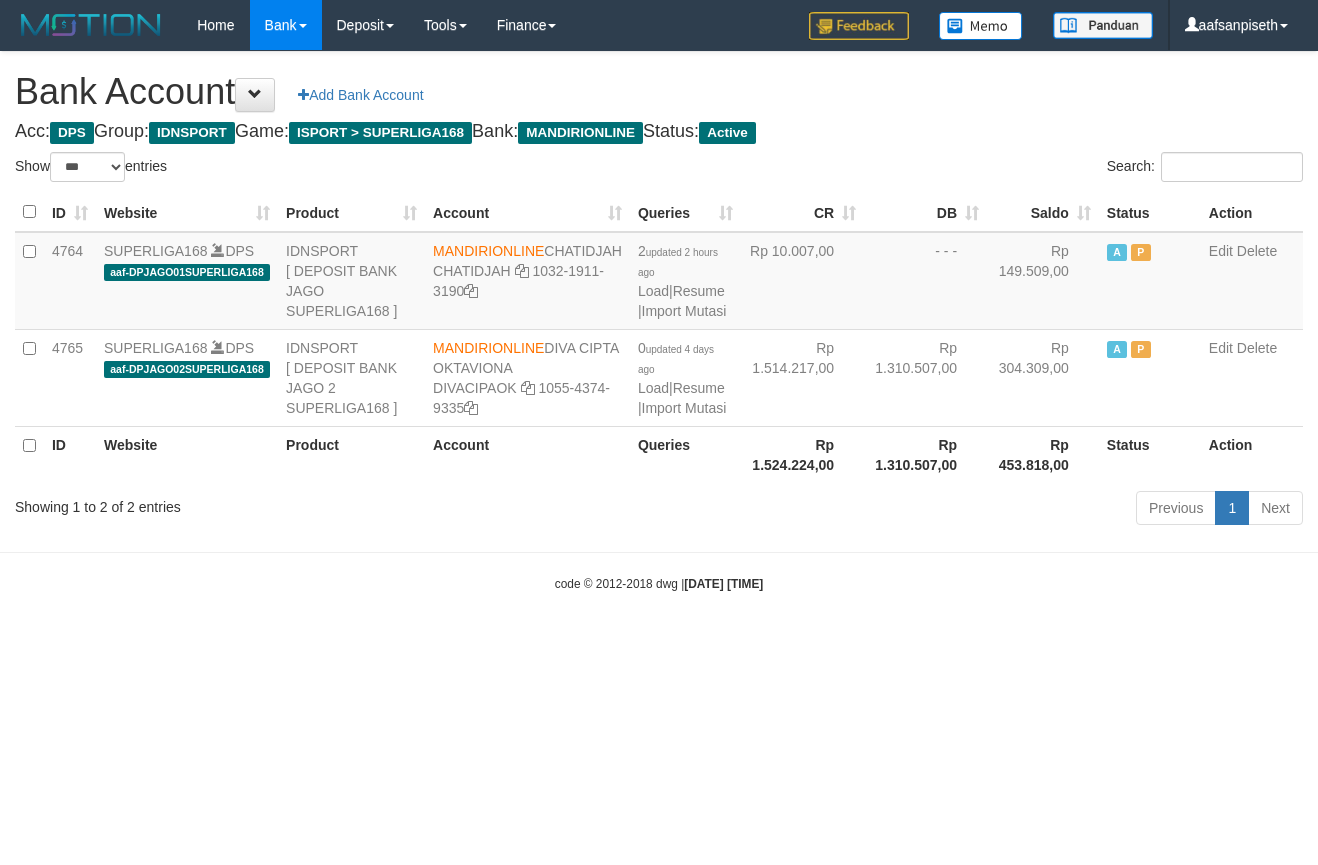scroll, scrollTop: 0, scrollLeft: 0, axis: both 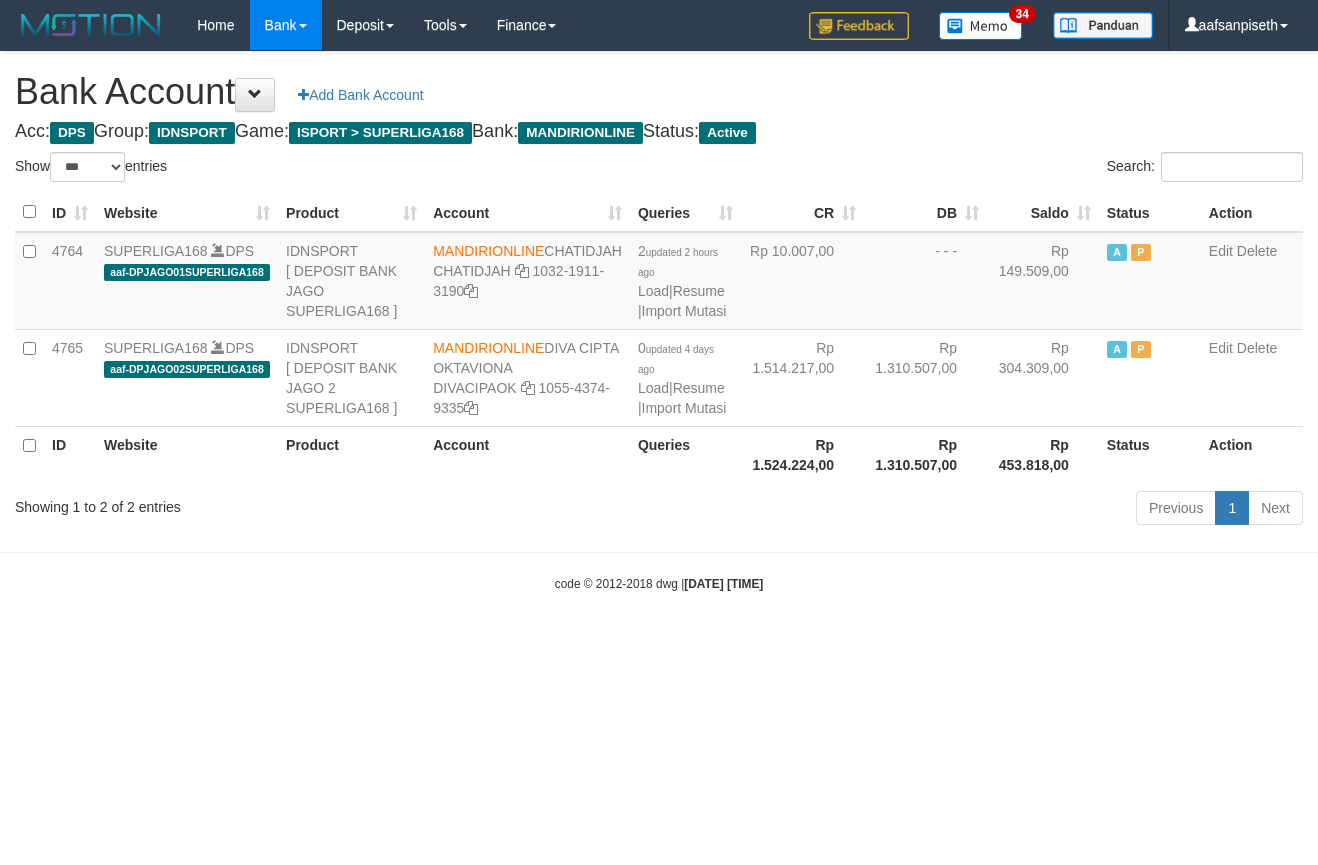 select on "***" 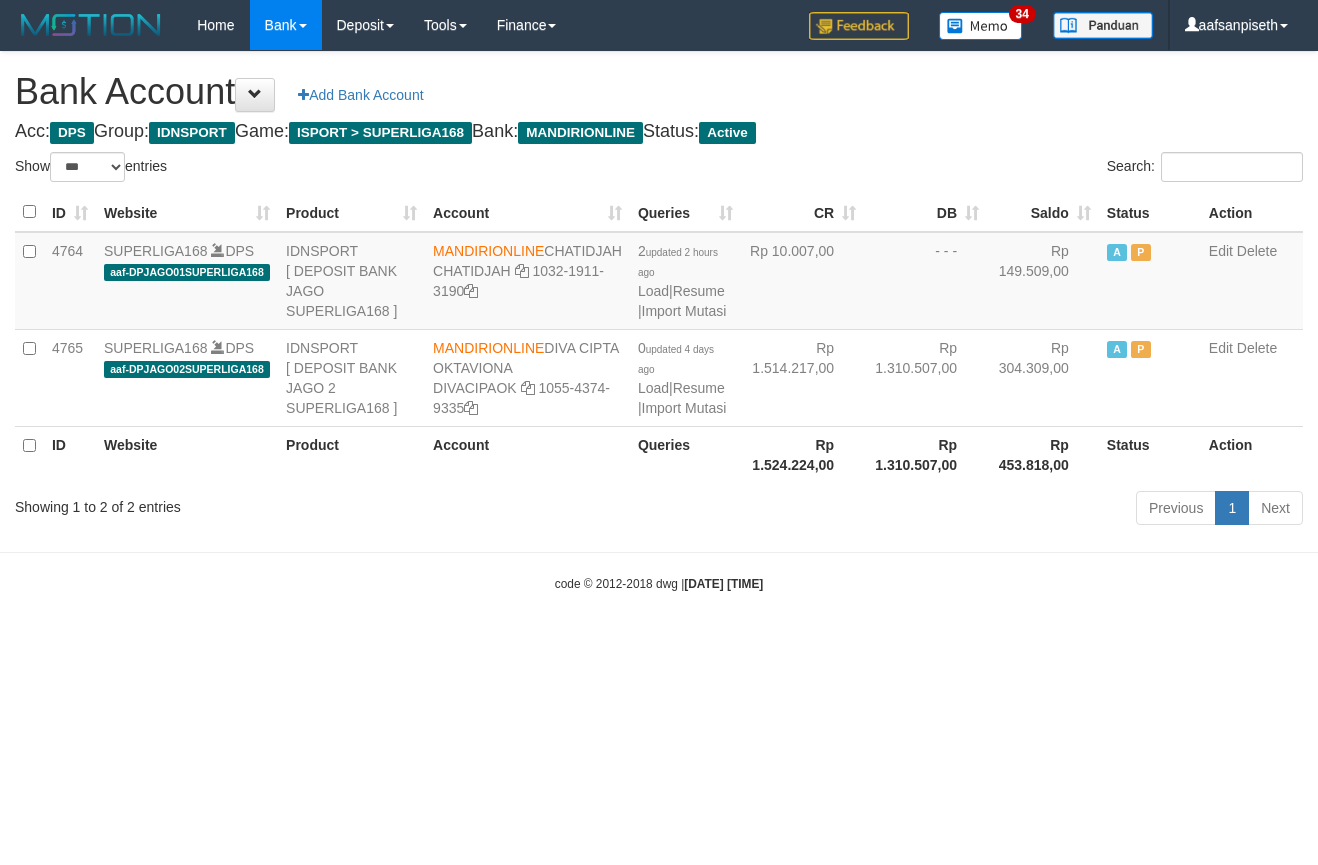 scroll, scrollTop: 0, scrollLeft: 0, axis: both 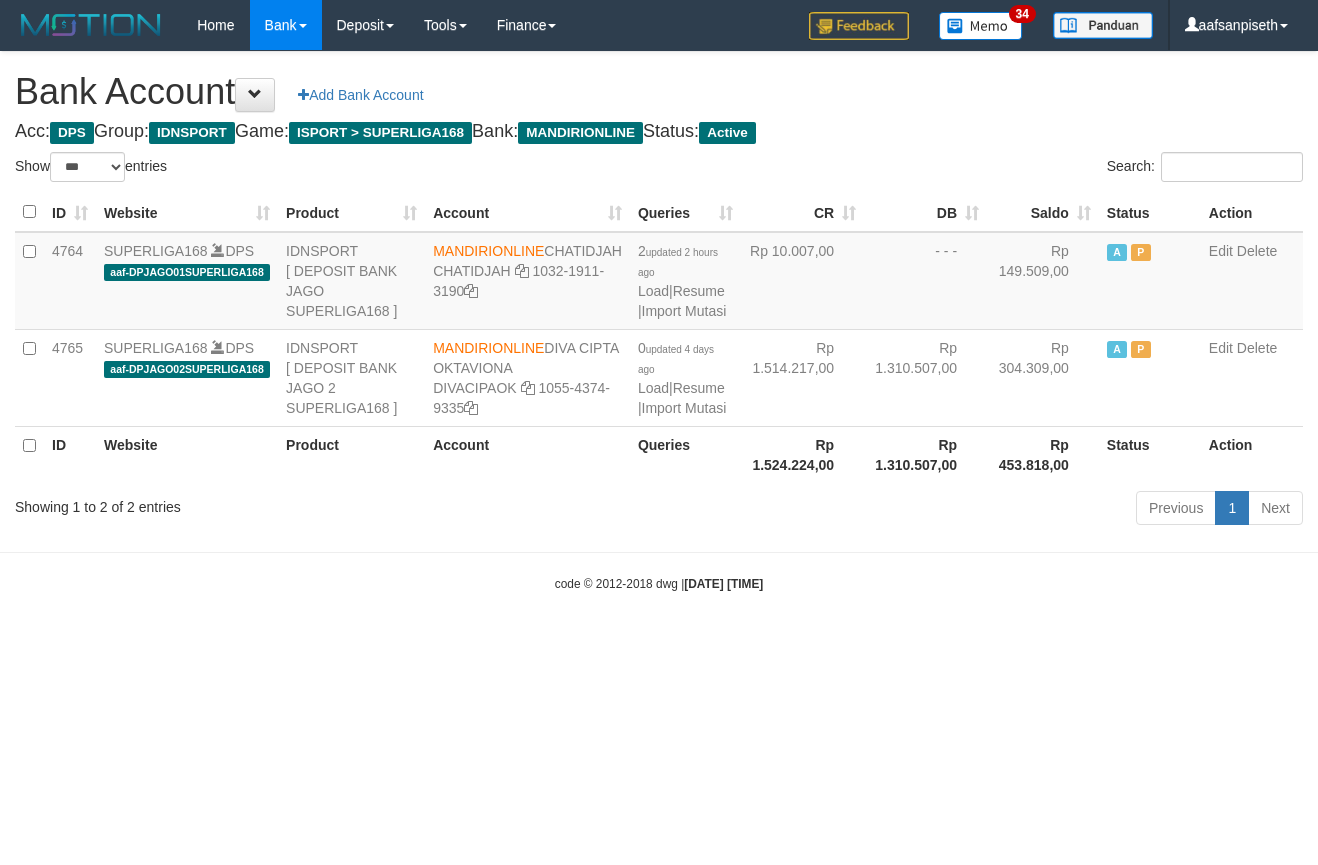 select on "***" 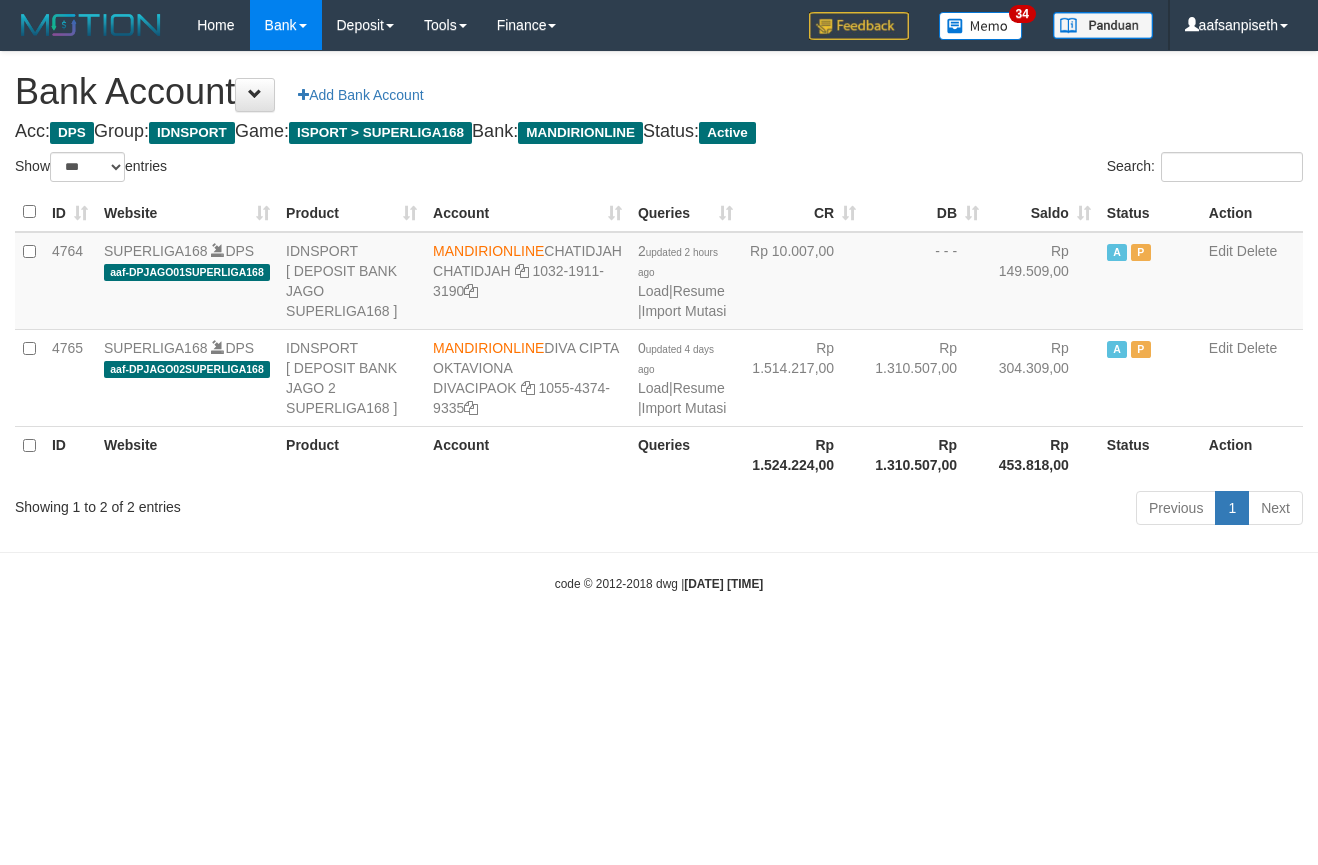 scroll, scrollTop: 0, scrollLeft: 0, axis: both 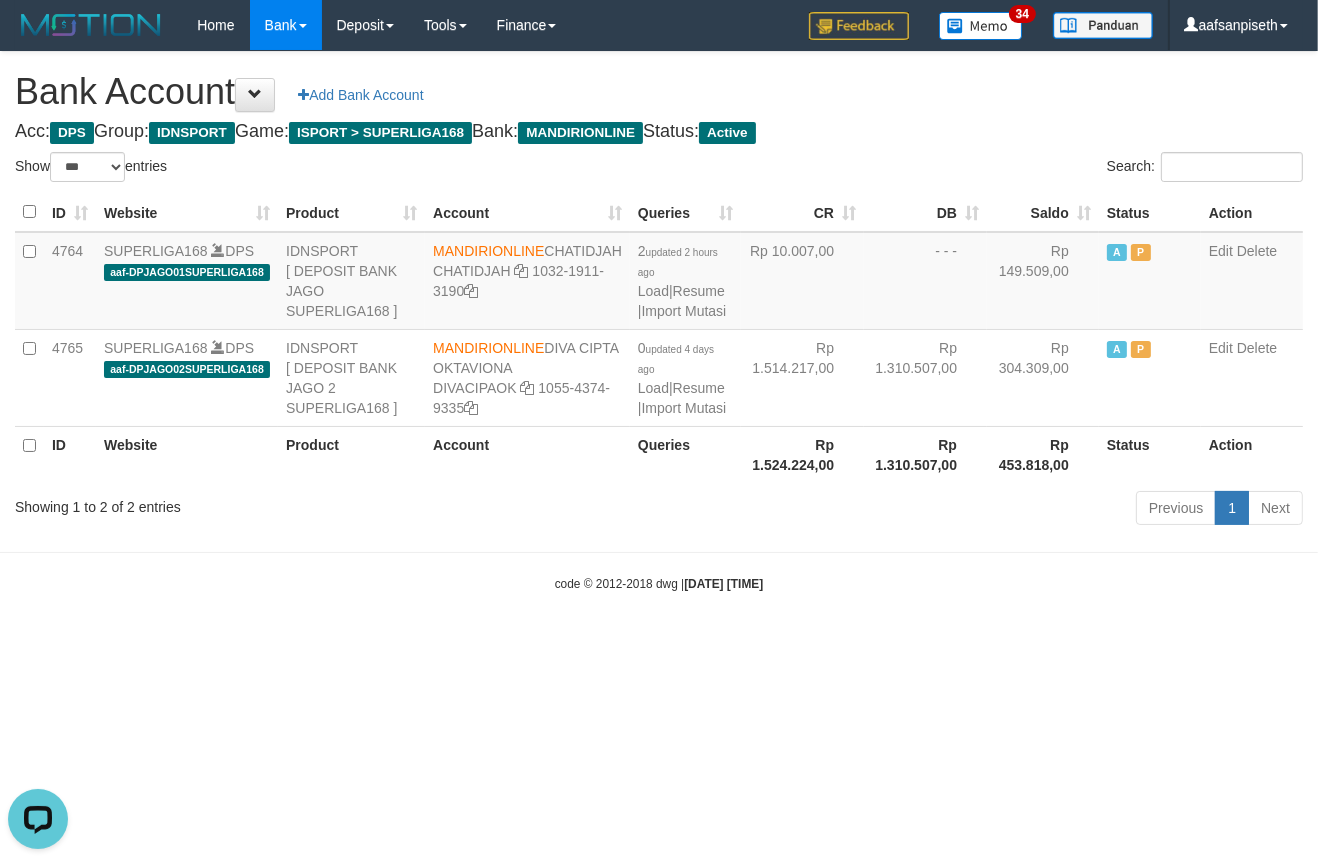 click on "Toggle navigation
Home
Bank
Account List
Load
By Website
Group
[ISPORT]													SUPERLIGA168
By Load Group (DPS)
34" at bounding box center (659, 321) 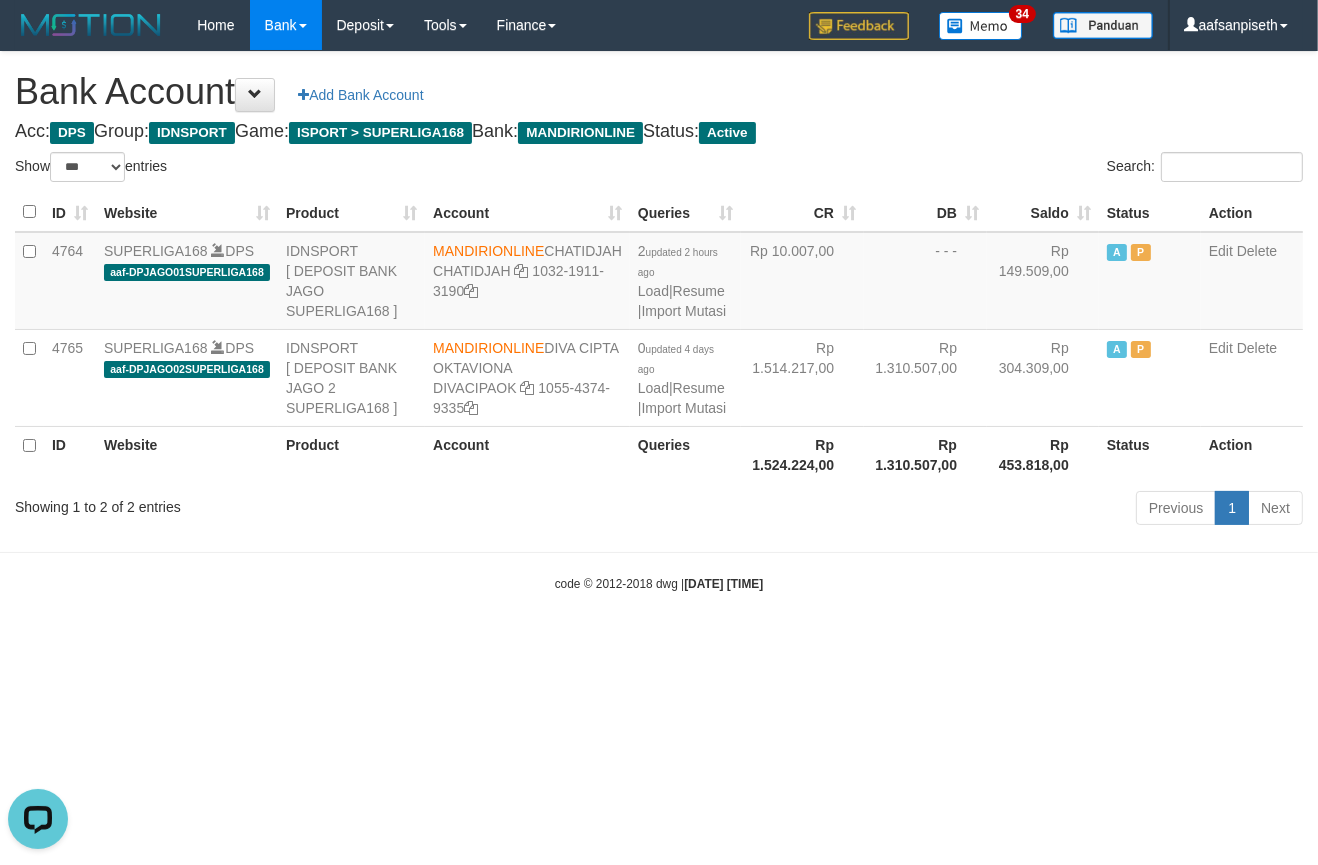 click on "Toggle navigation
Home
Bank
Account List
Load
By Website
Group
[ISPORT]													SUPERLIGA168
By Load Group (DPS)
34" at bounding box center [659, 321] 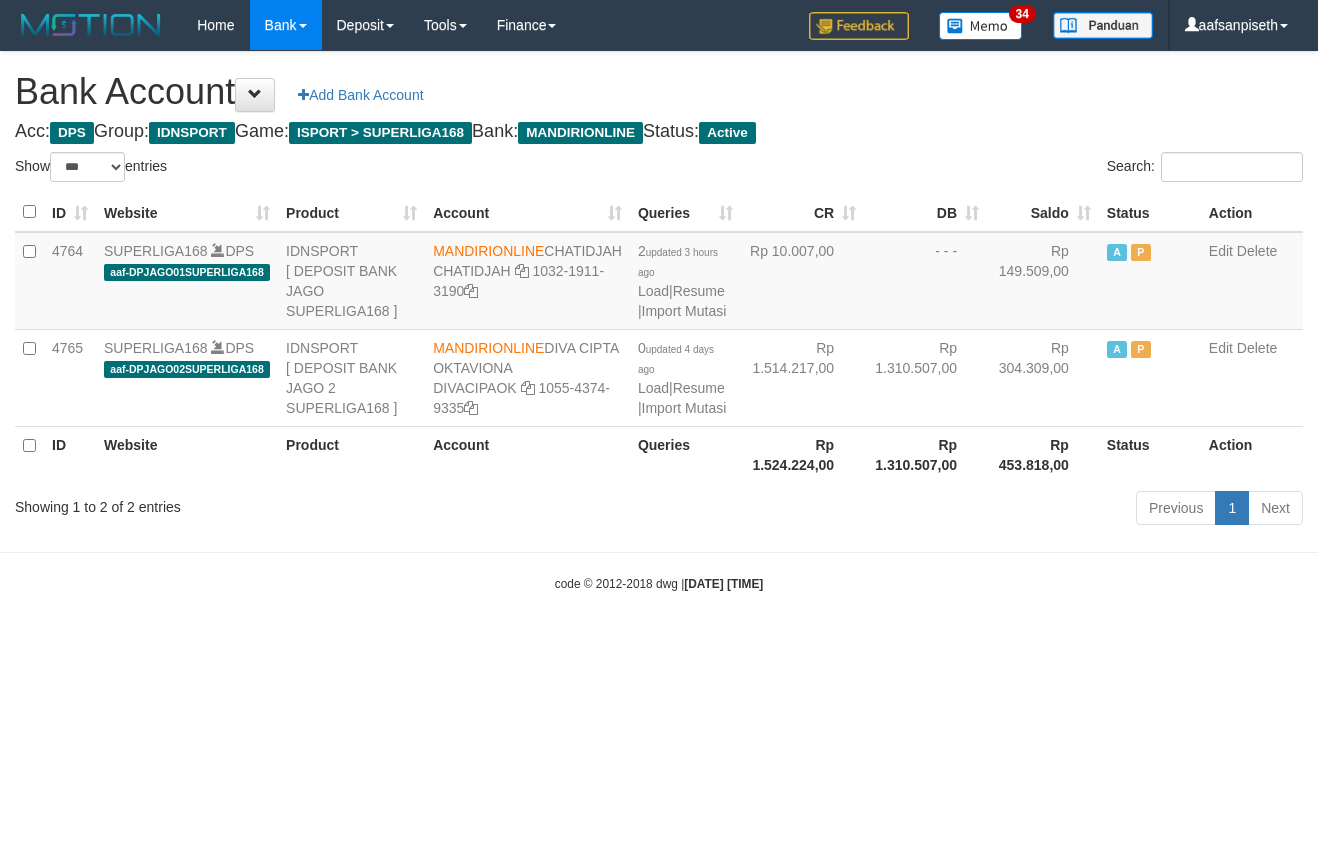 select on "***" 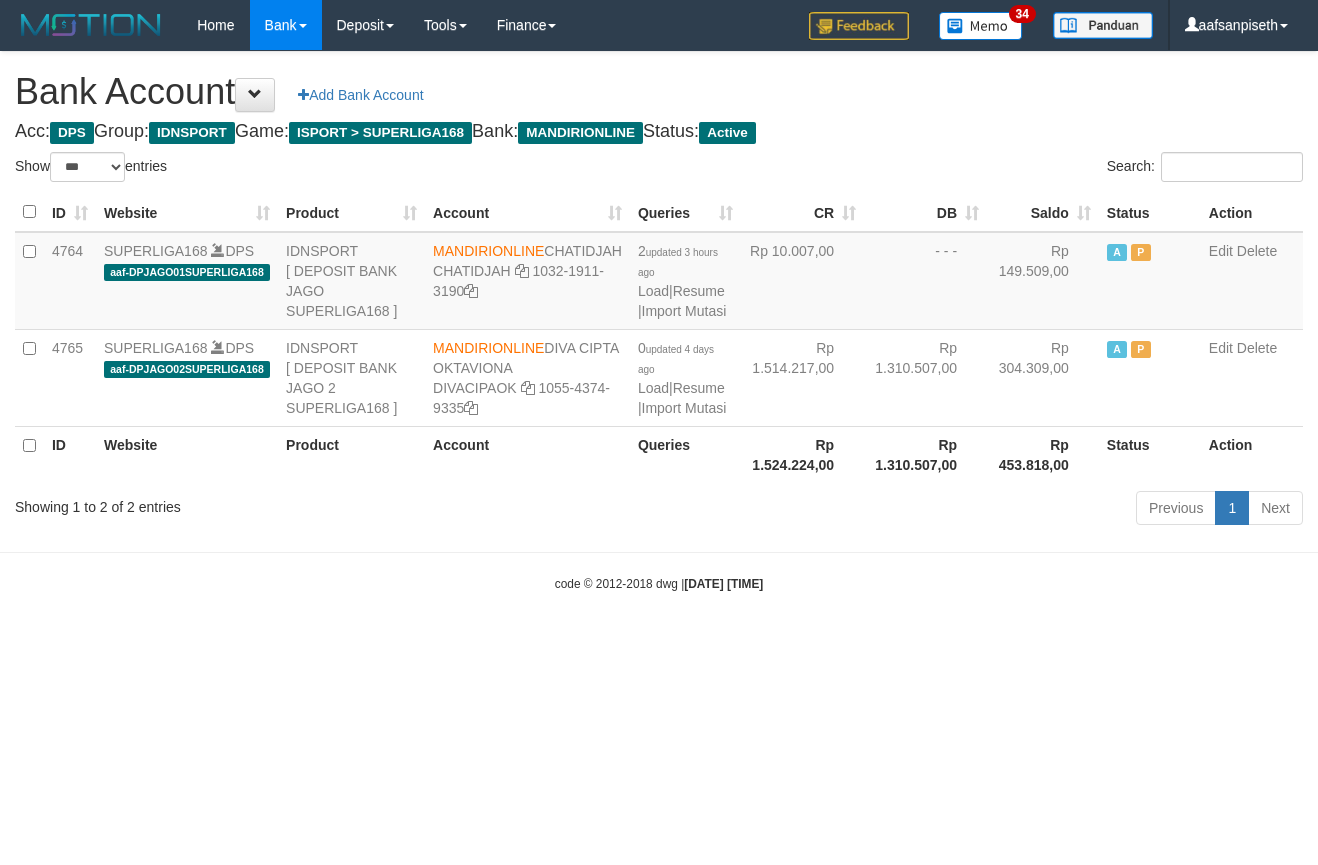 scroll, scrollTop: 0, scrollLeft: 0, axis: both 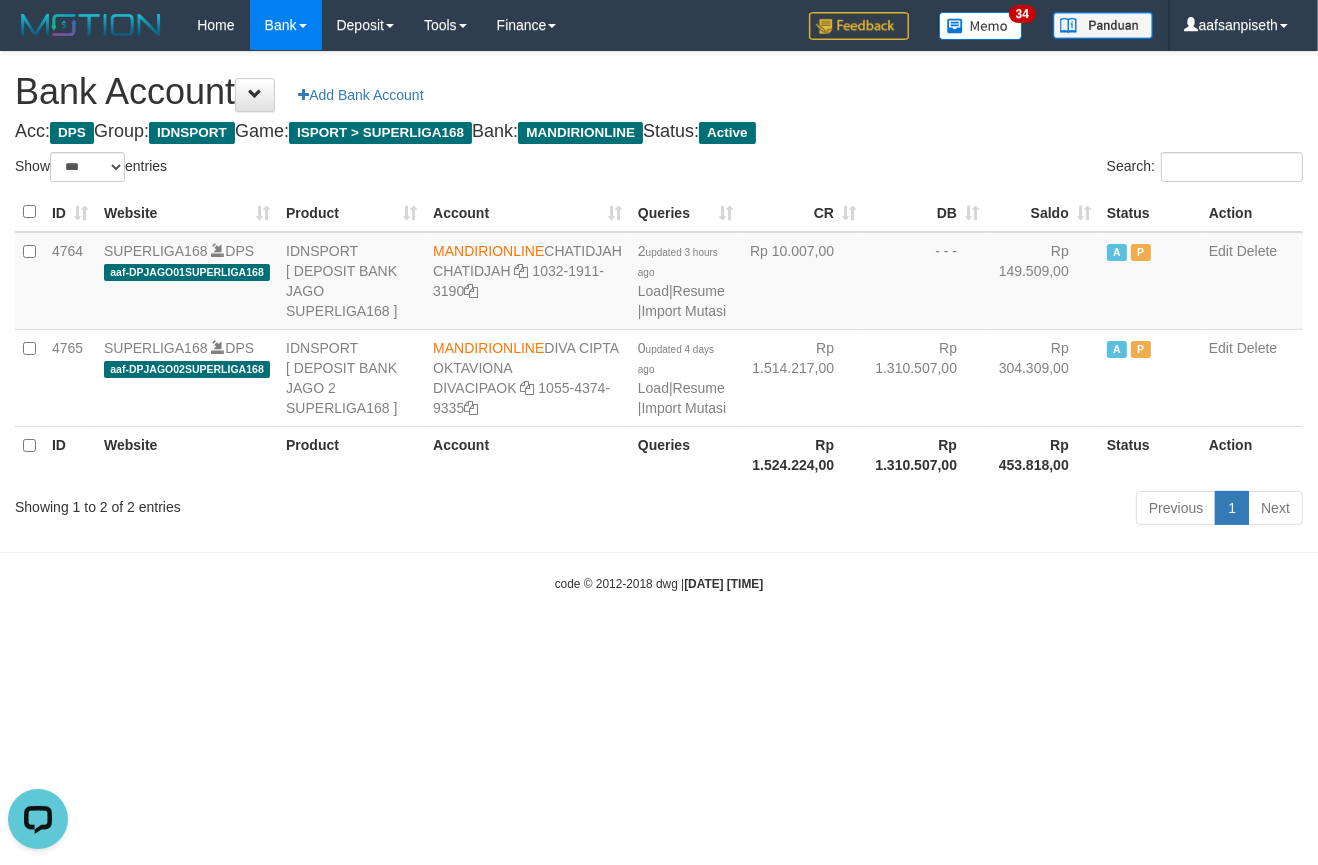 click on "Toggle navigation
Home
Bank
Account List
Load
By Website
Group
[ISPORT]													SUPERLIGA168
By Load Group (DPS)" at bounding box center [659, 321] 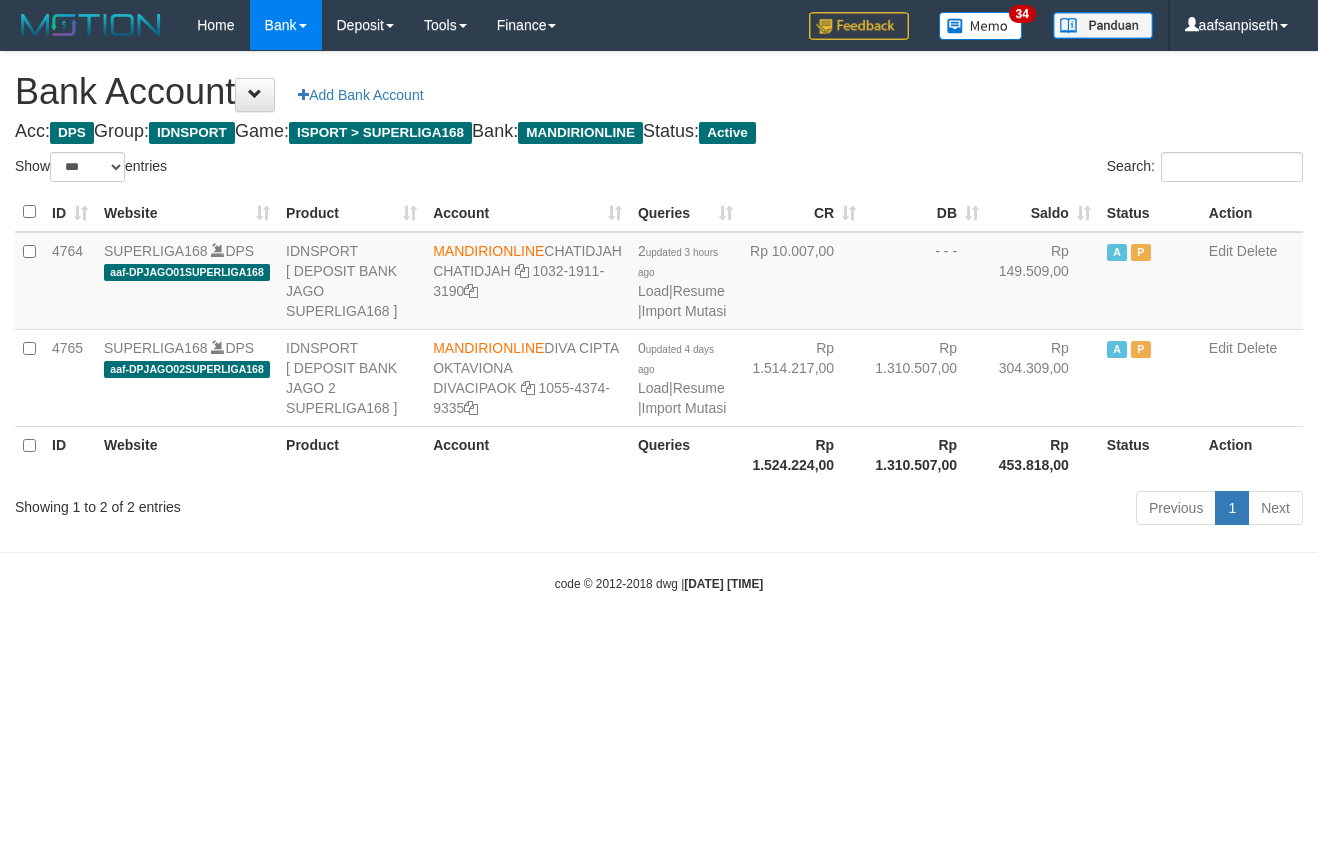 select on "***" 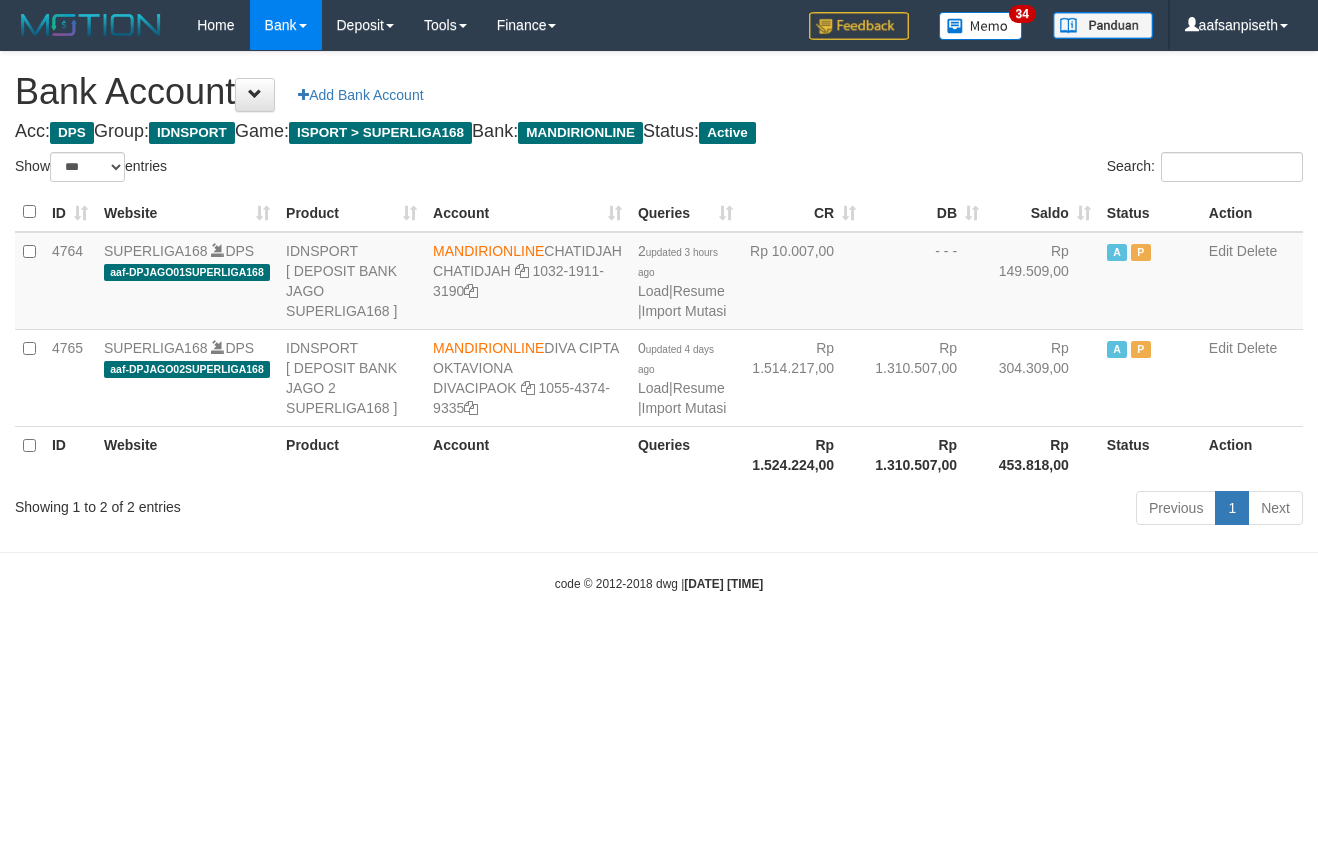 scroll, scrollTop: 0, scrollLeft: 0, axis: both 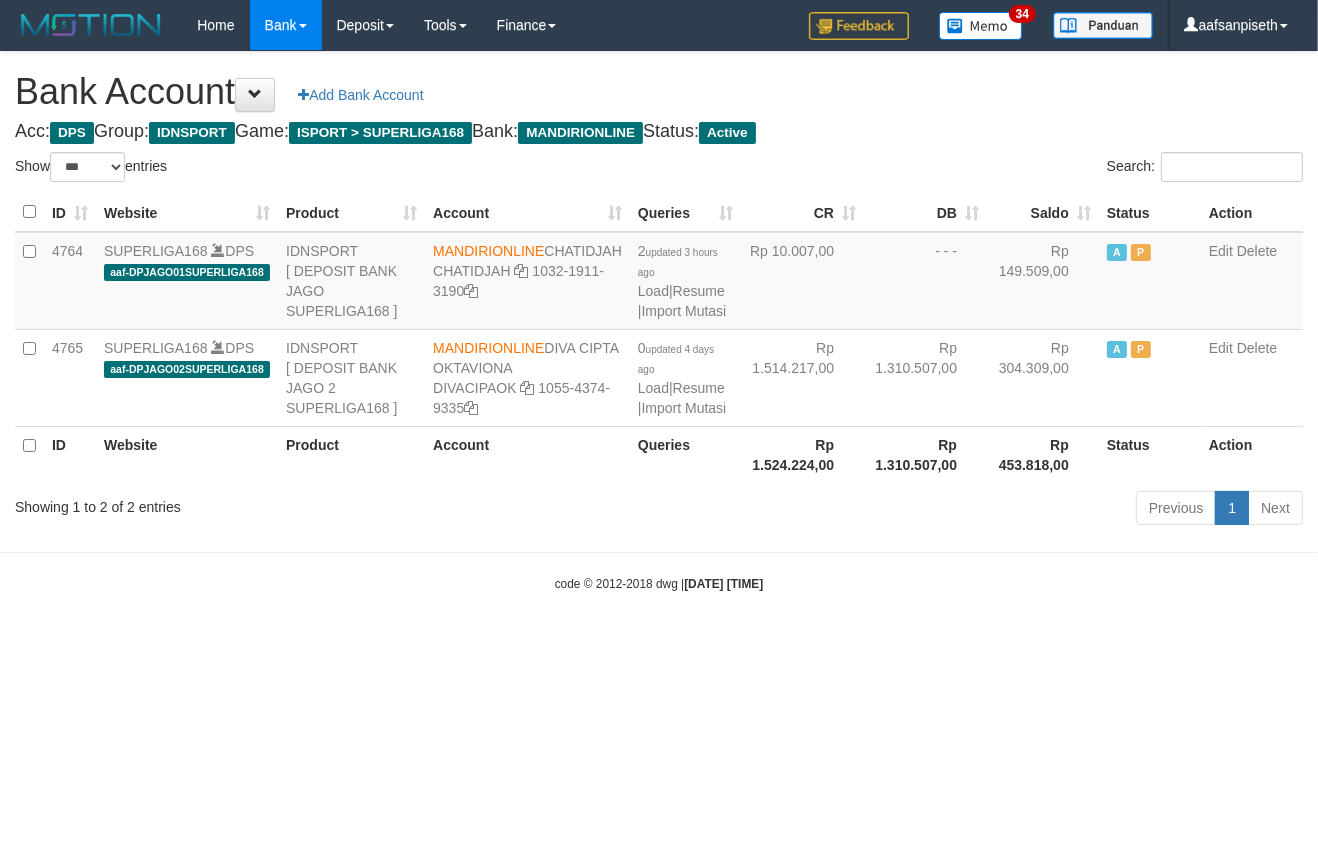 drag, startPoint x: 1070, startPoint y: 730, endPoint x: 1315, endPoint y: 676, distance: 250.88045 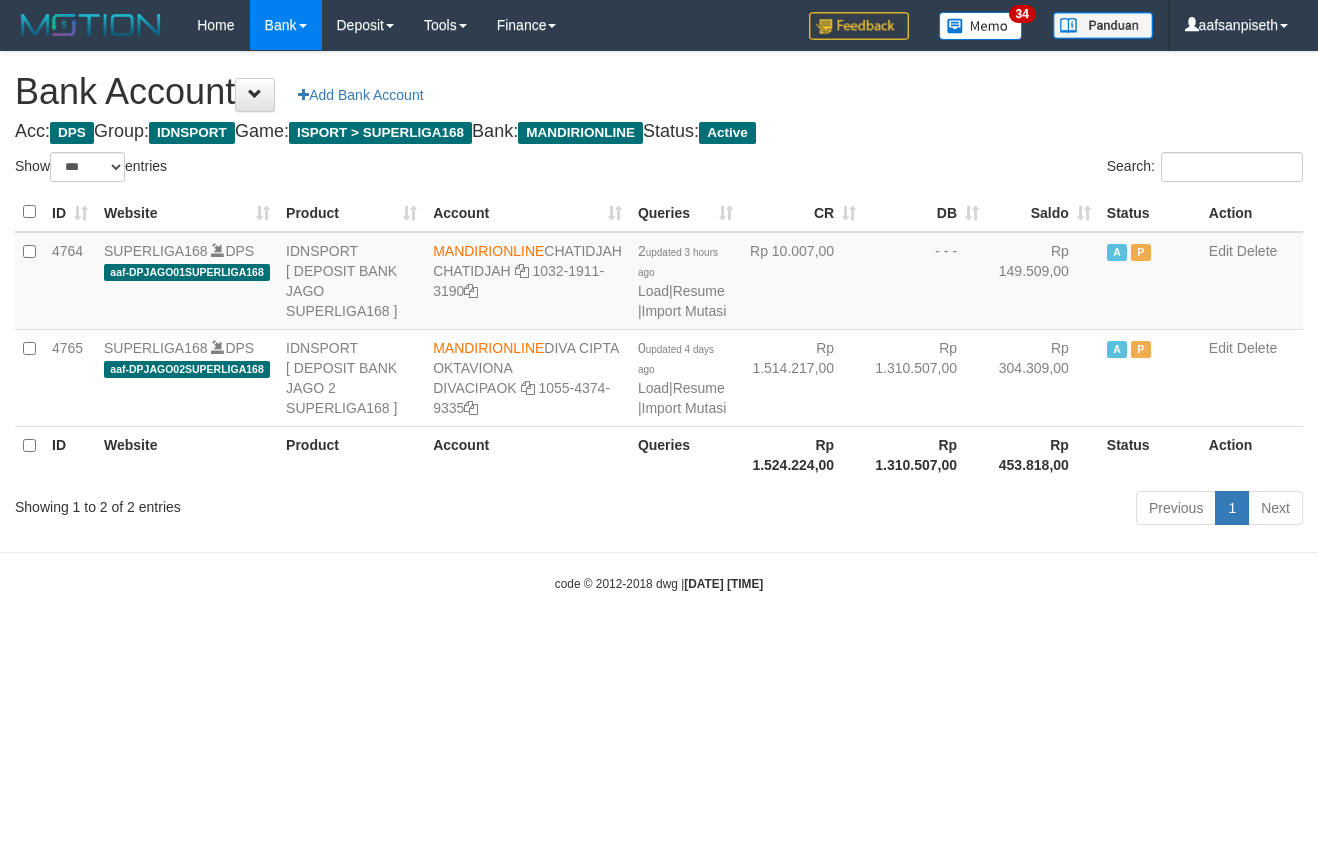 select on "***" 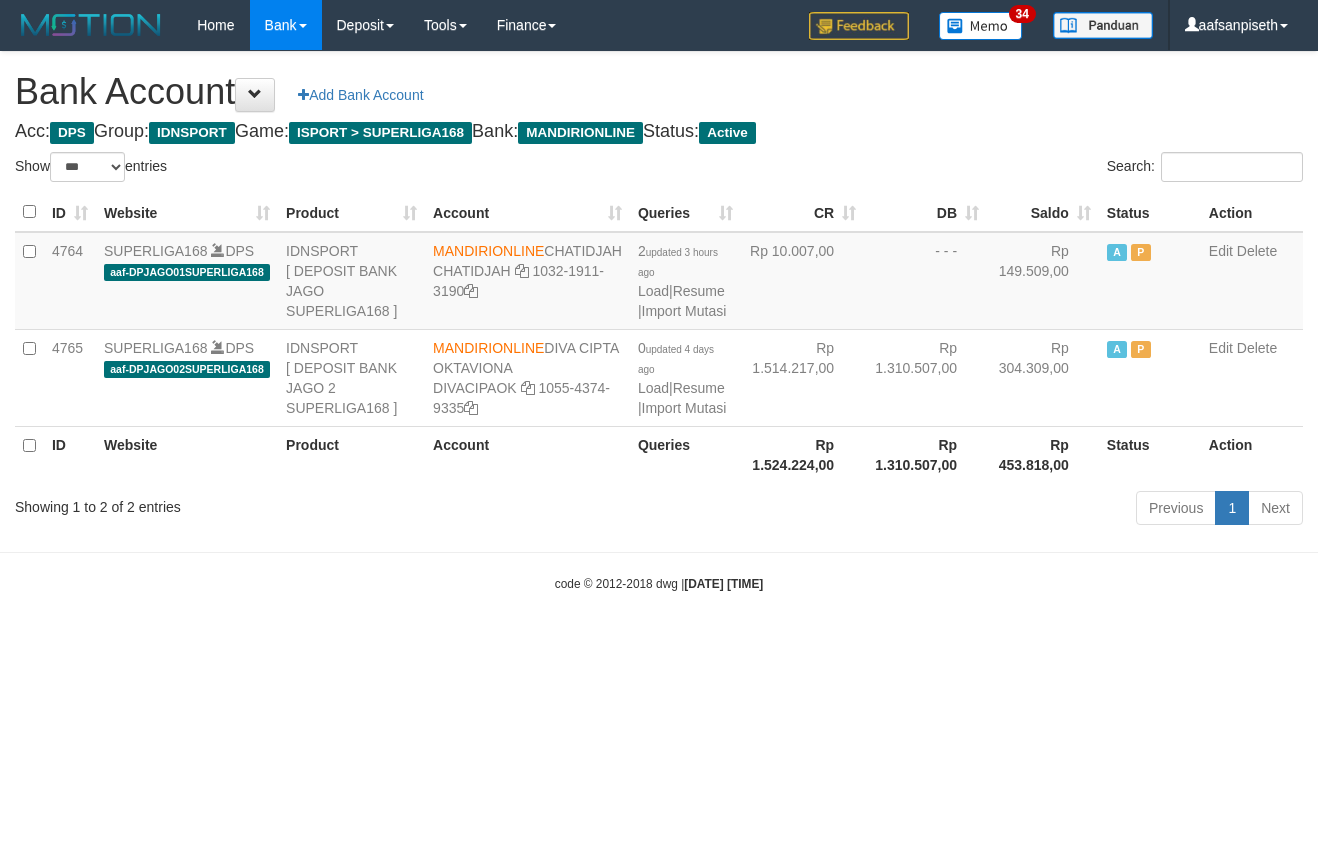 scroll, scrollTop: 0, scrollLeft: 0, axis: both 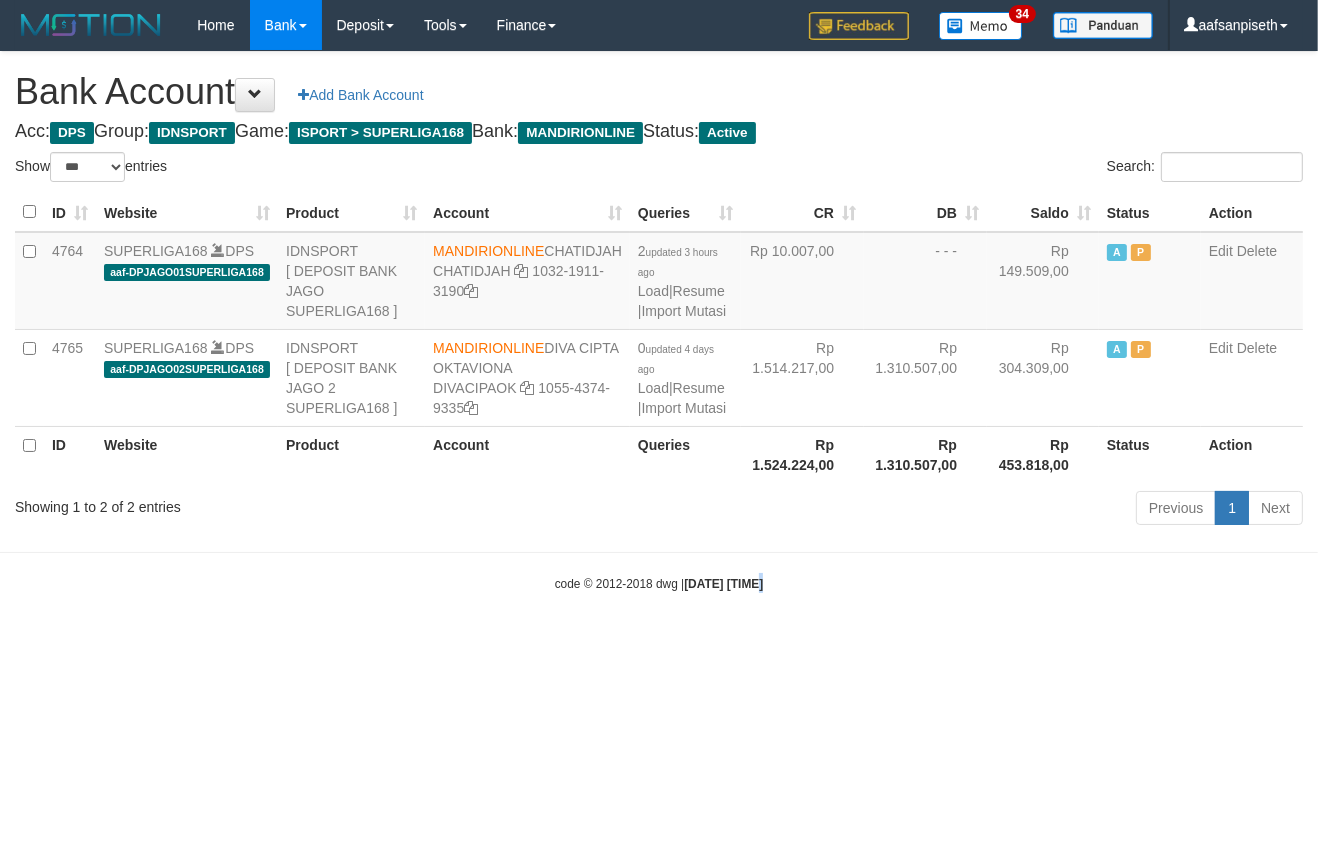 drag, startPoint x: 741, startPoint y: 689, endPoint x: 755, endPoint y: 699, distance: 17.20465 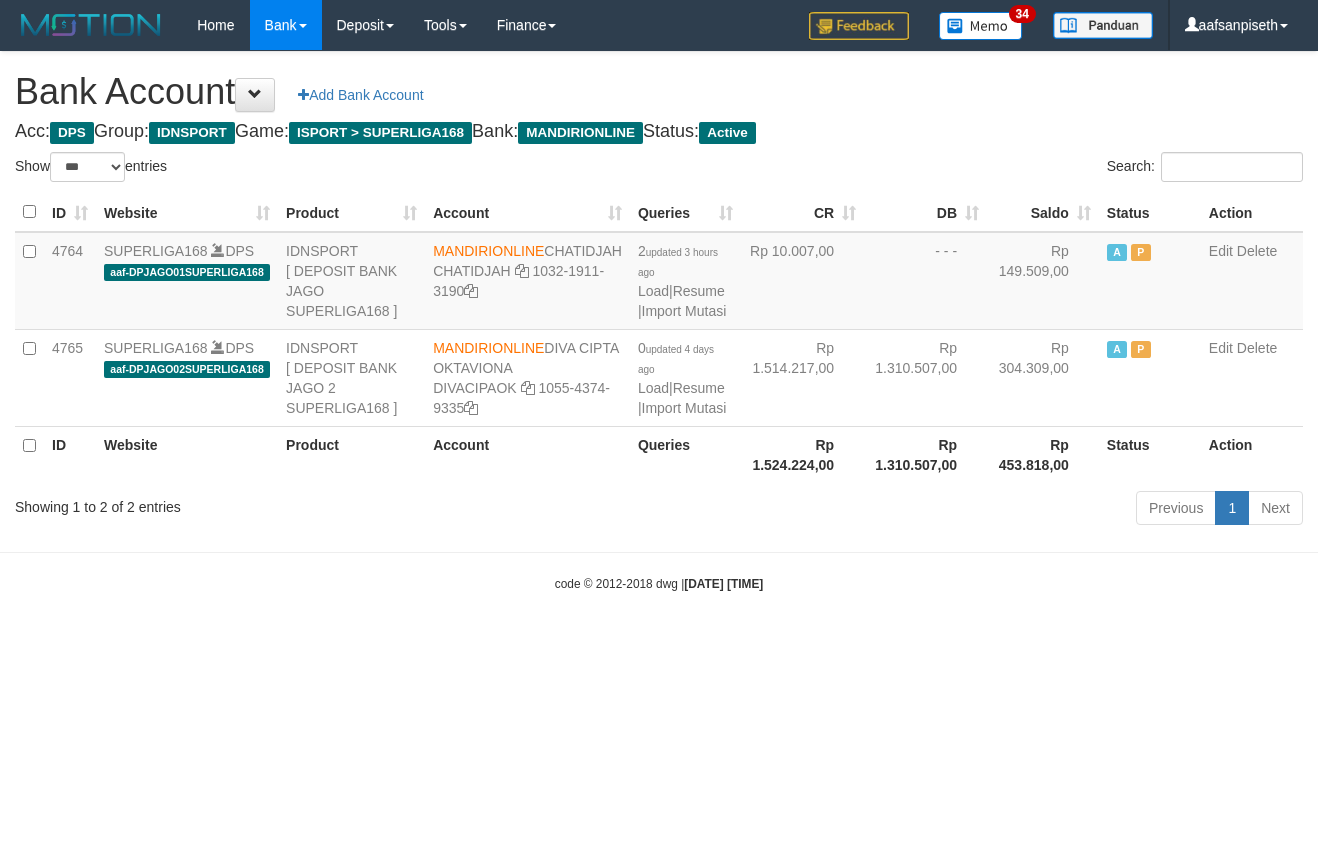 select on "***" 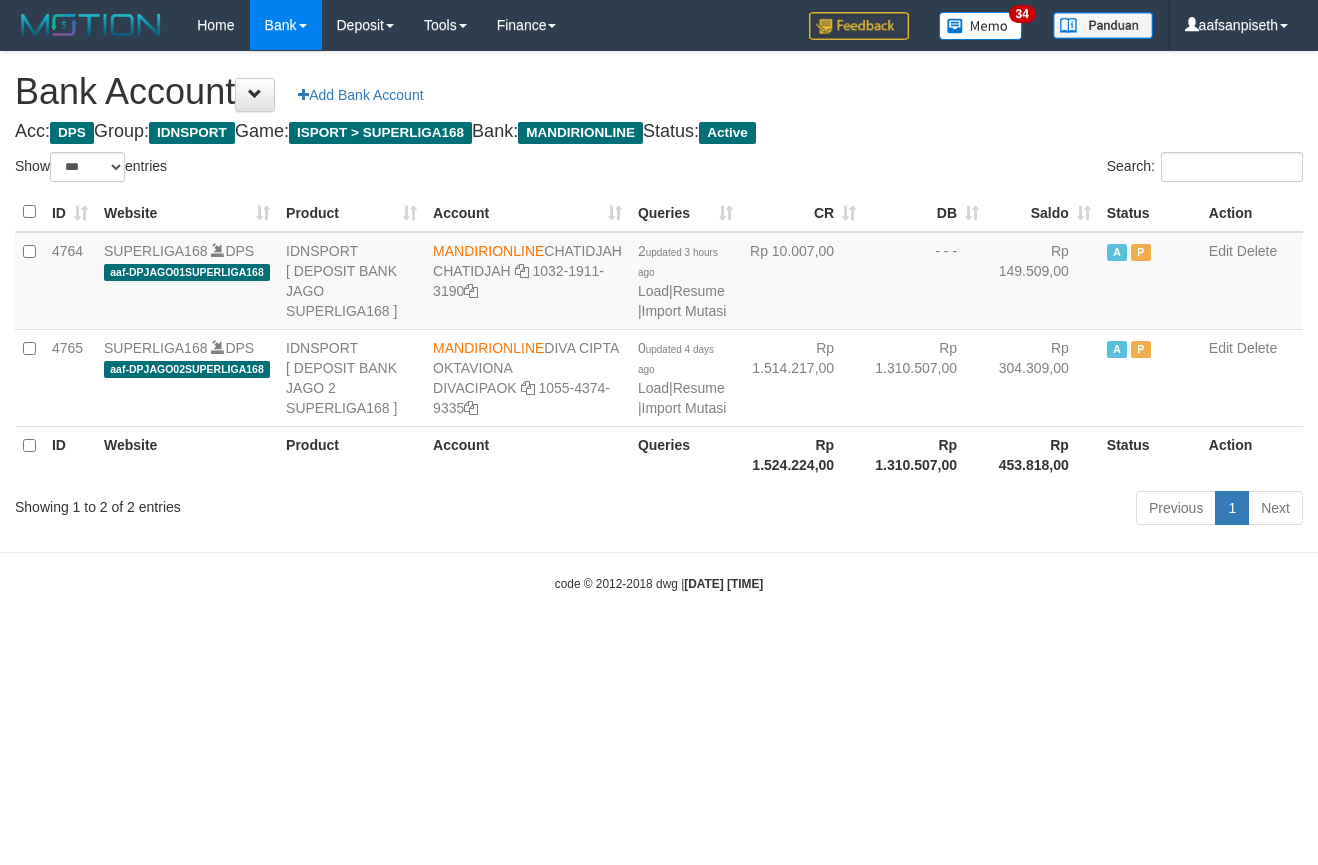 scroll, scrollTop: 0, scrollLeft: 0, axis: both 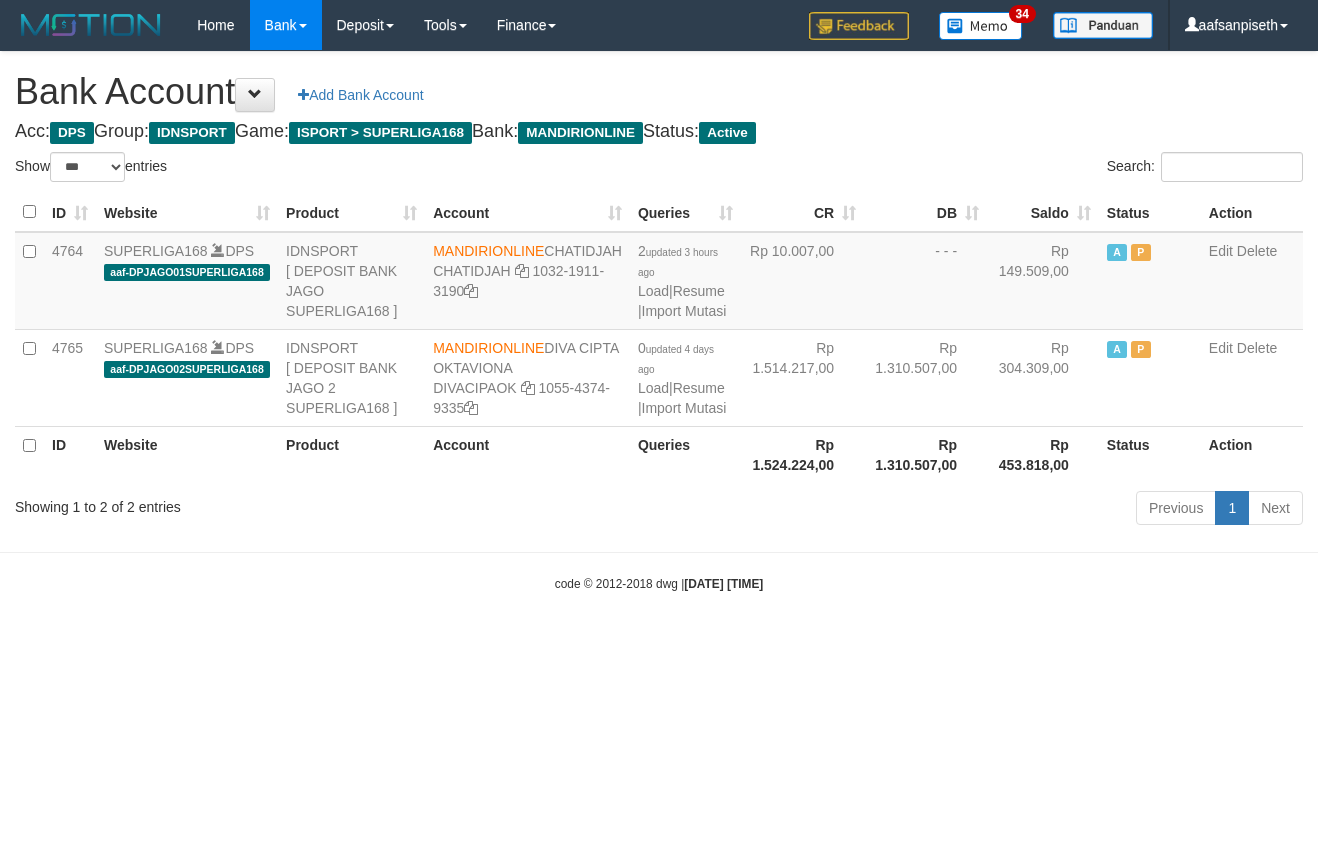 select on "***" 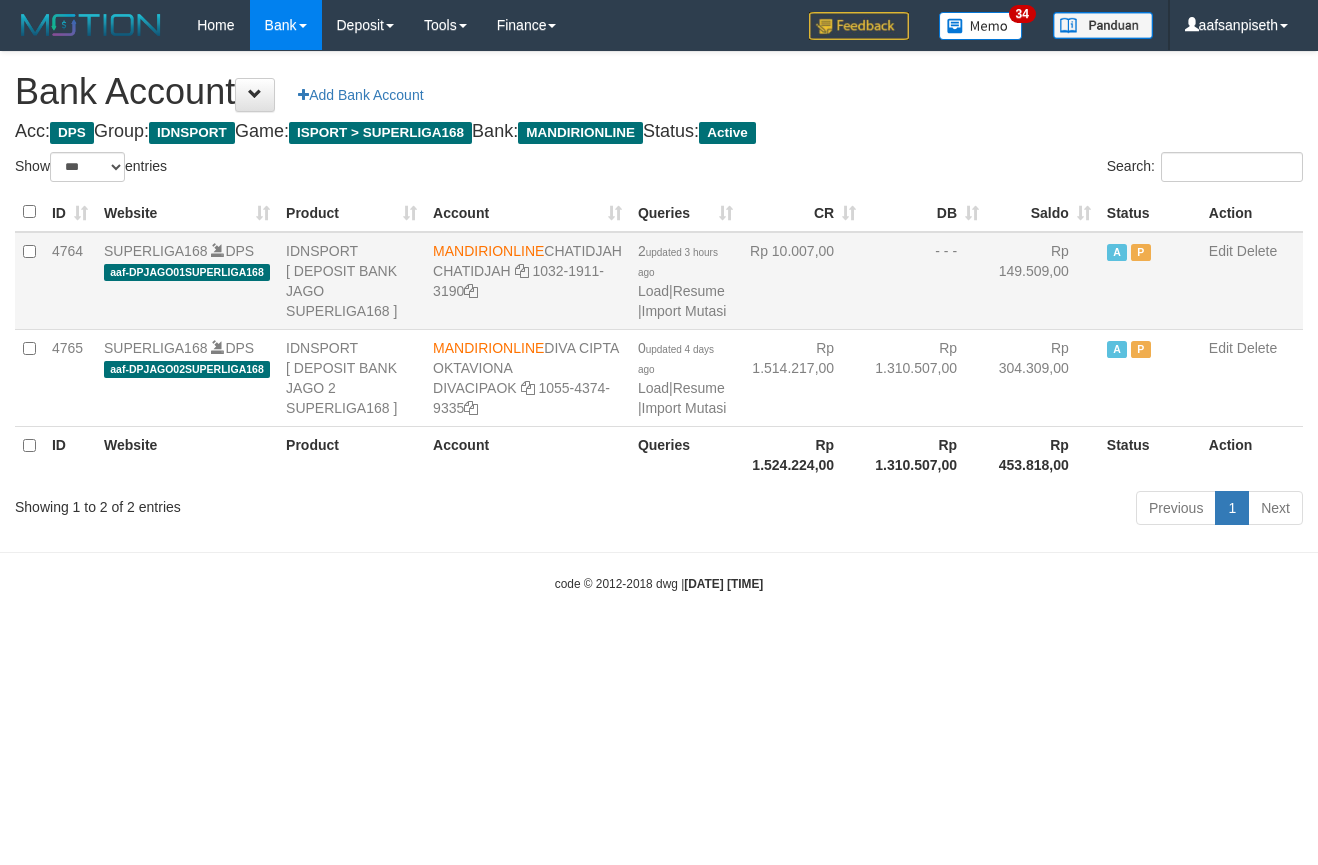 scroll, scrollTop: 0, scrollLeft: 0, axis: both 